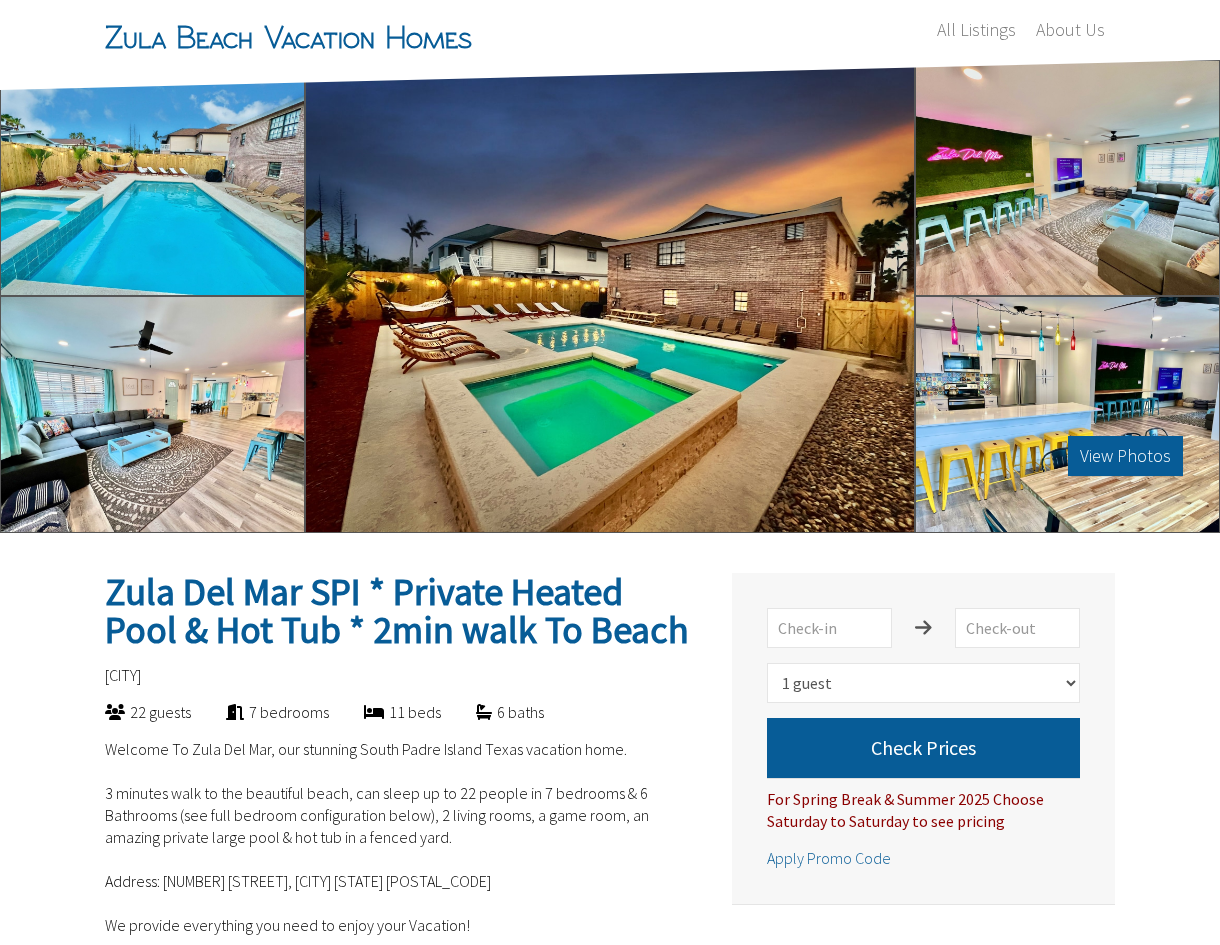 select on "1" 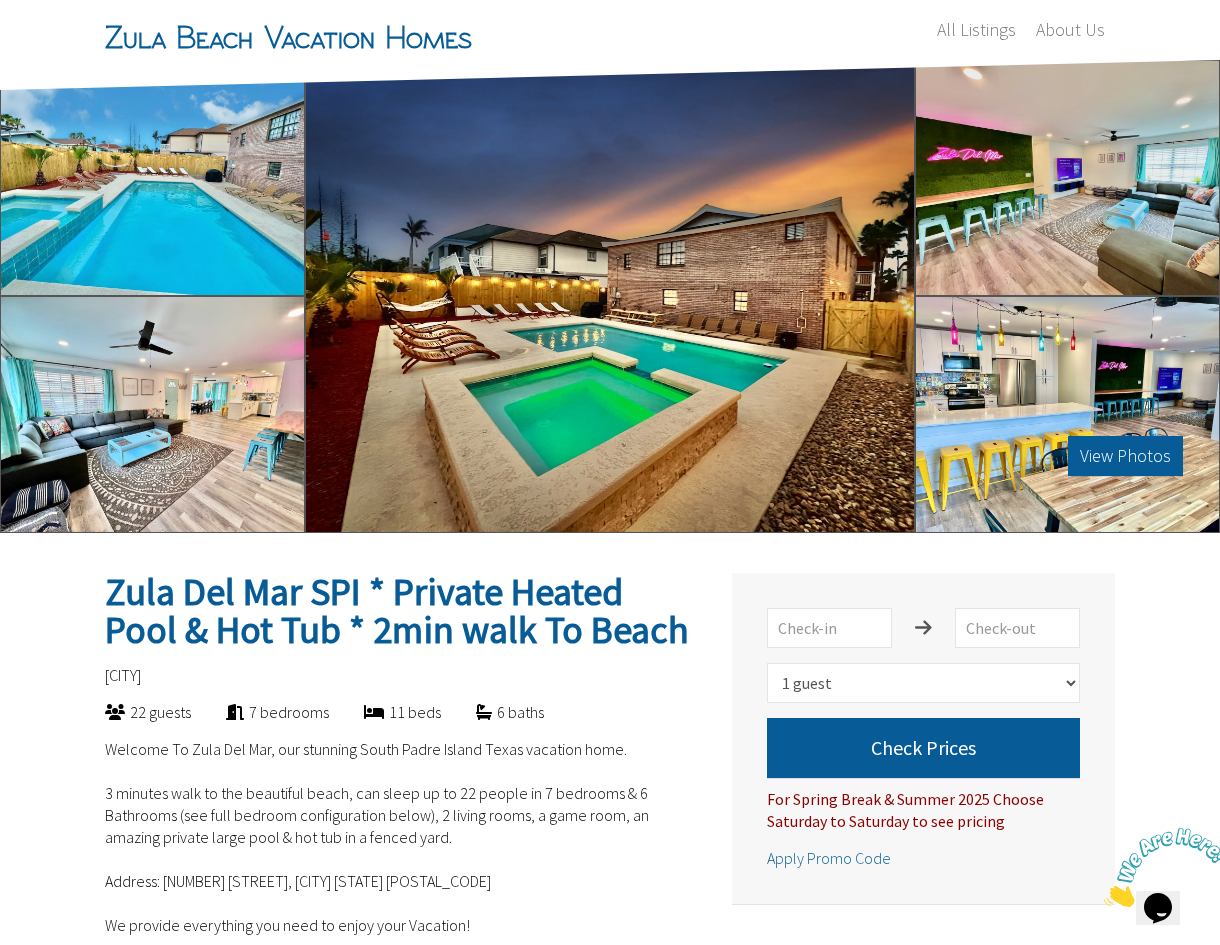 scroll, scrollTop: 0, scrollLeft: 0, axis: both 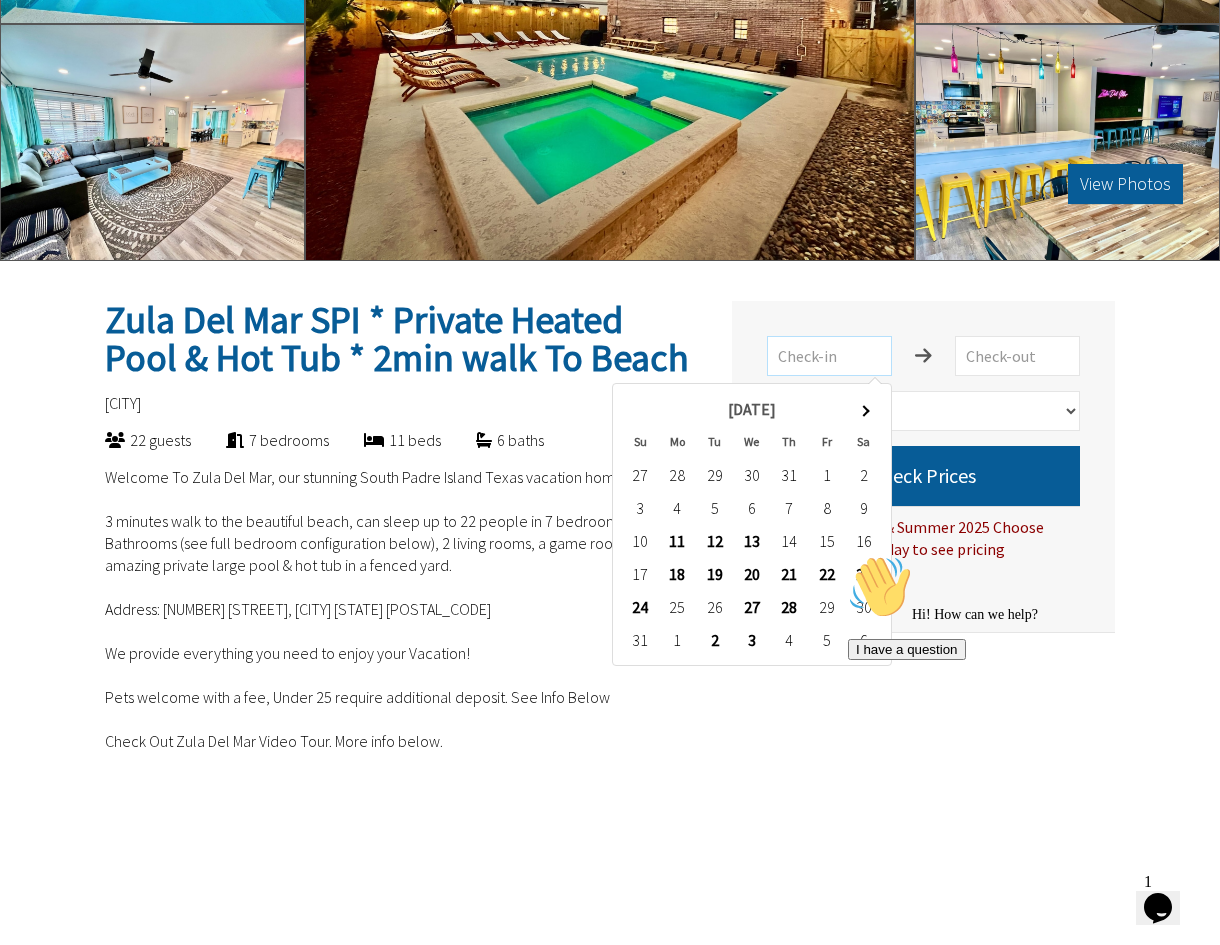click at bounding box center (829, 356) 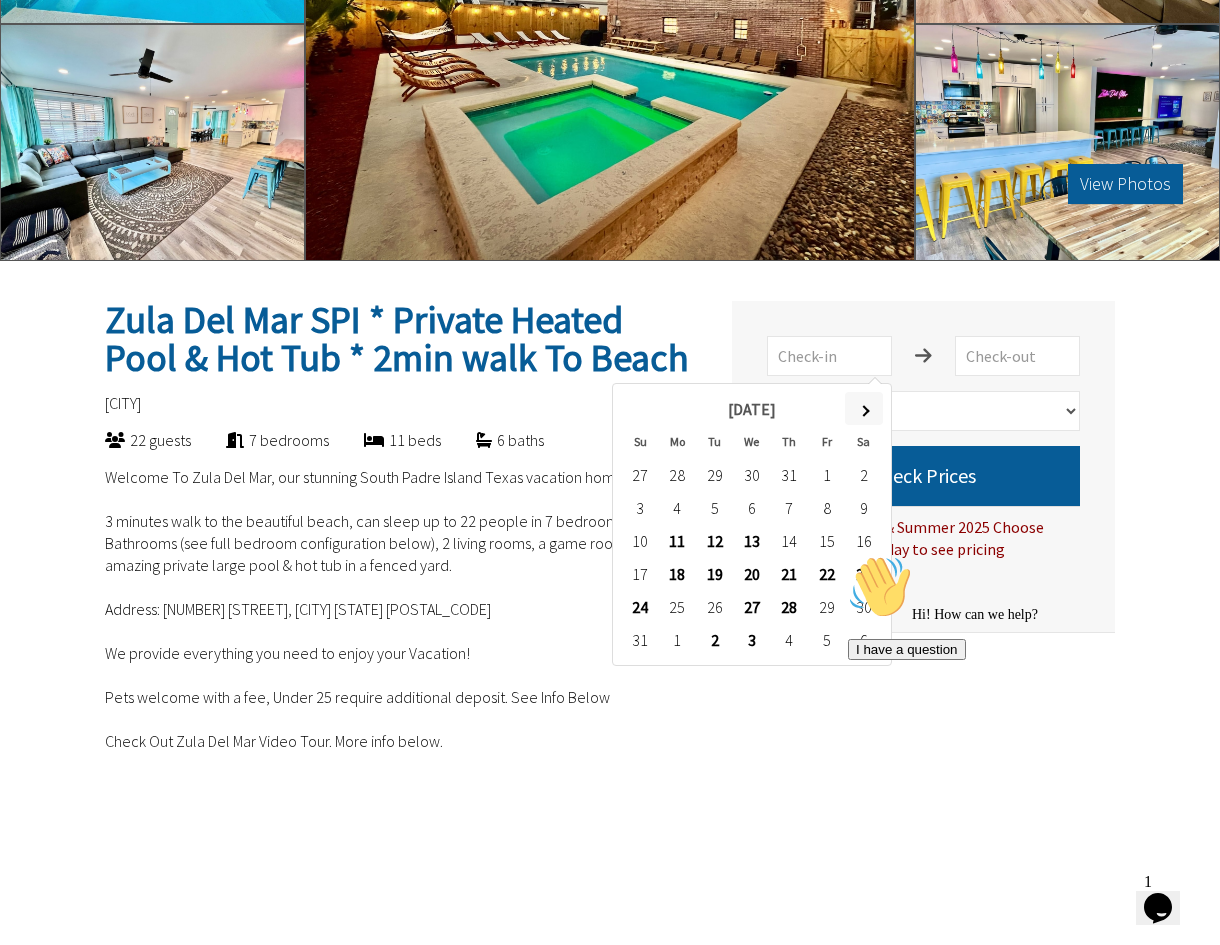 click at bounding box center (863, 408) 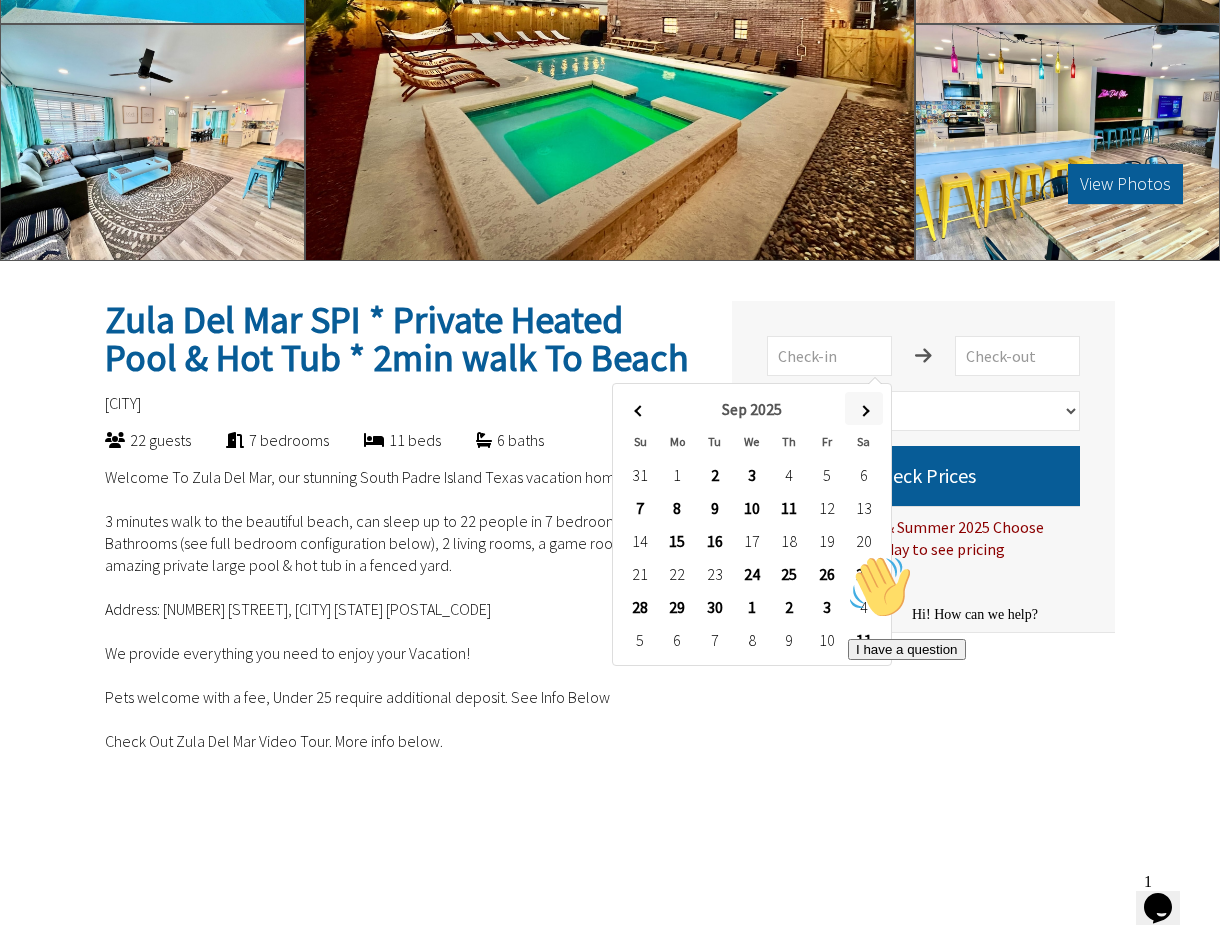 click at bounding box center (863, 410) 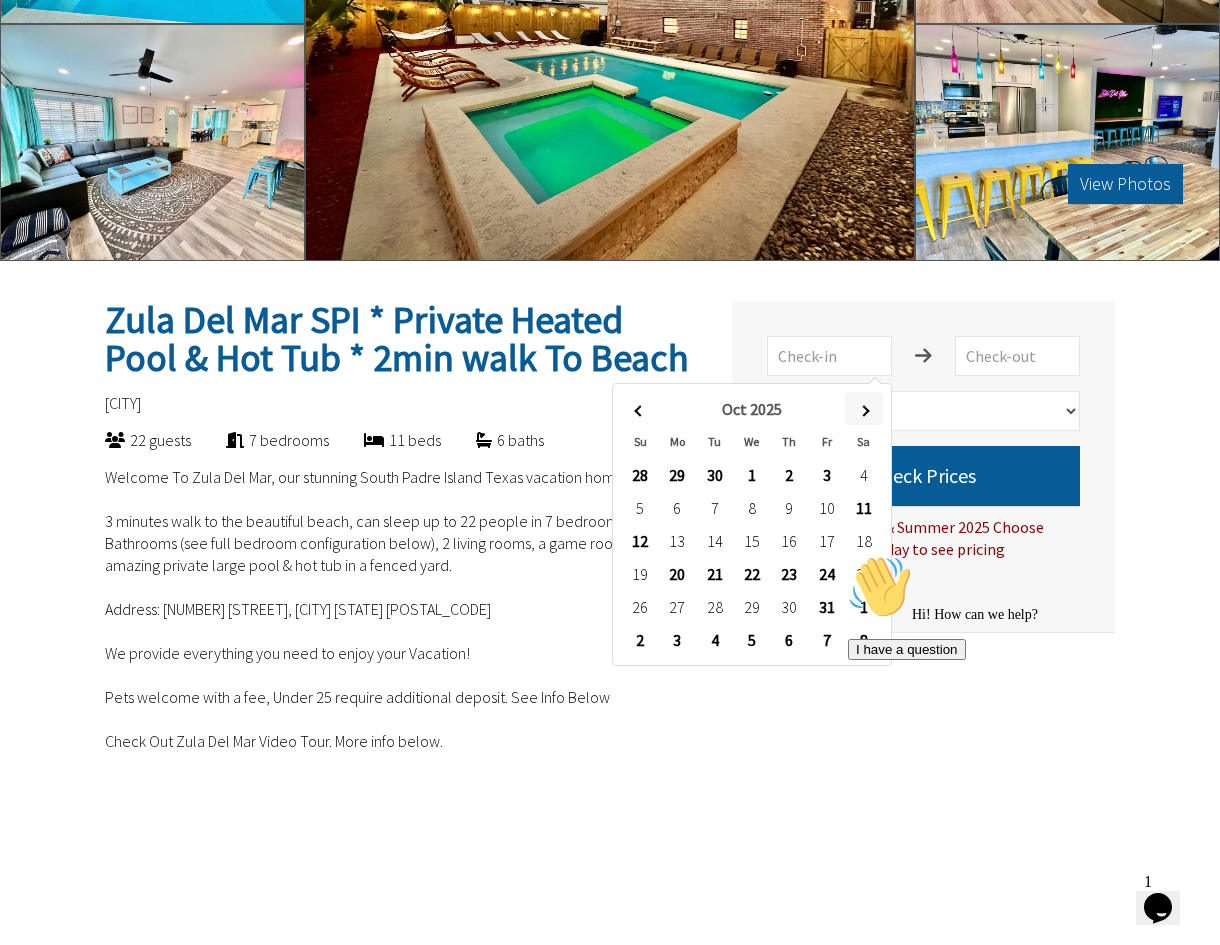 click at bounding box center (863, 410) 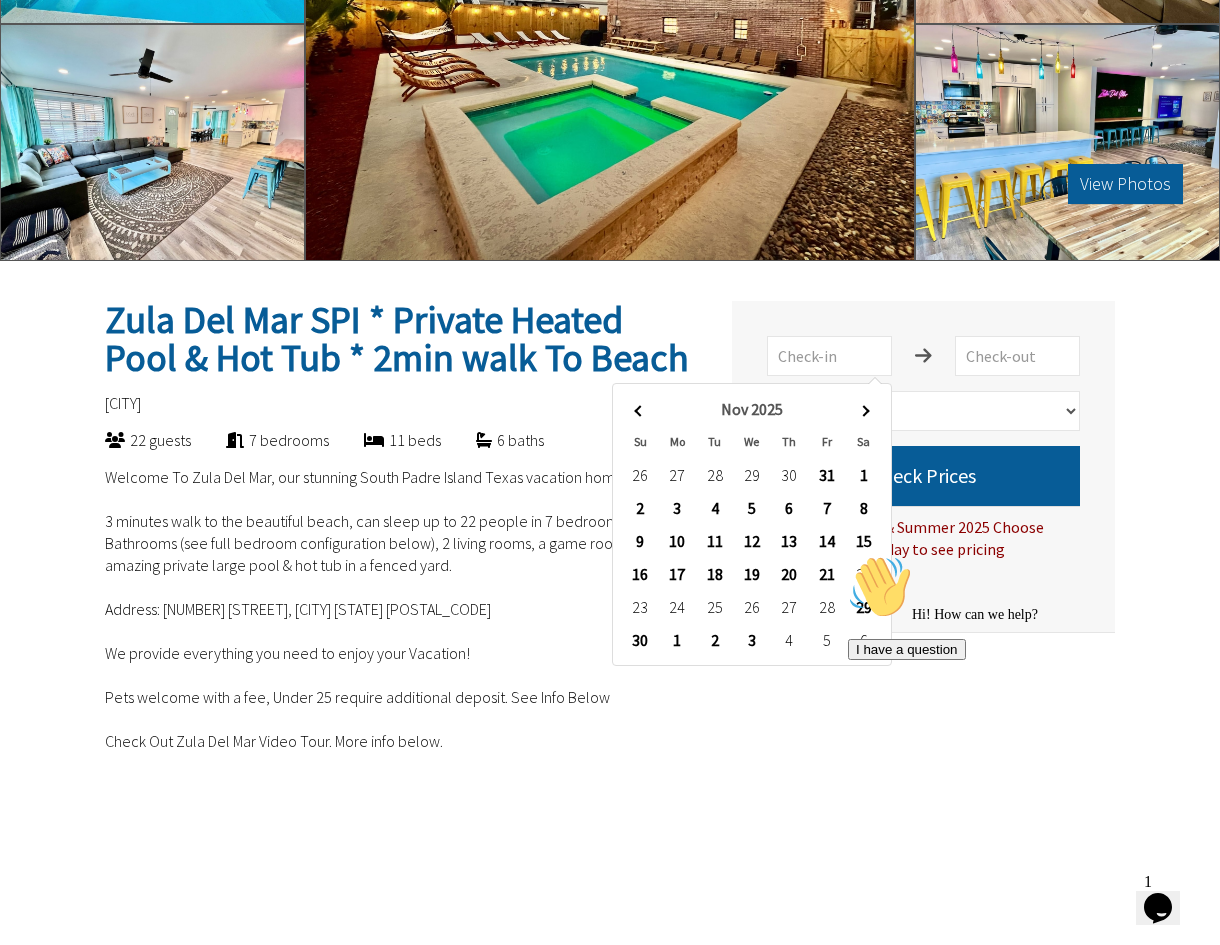 click at bounding box center (863, 410) 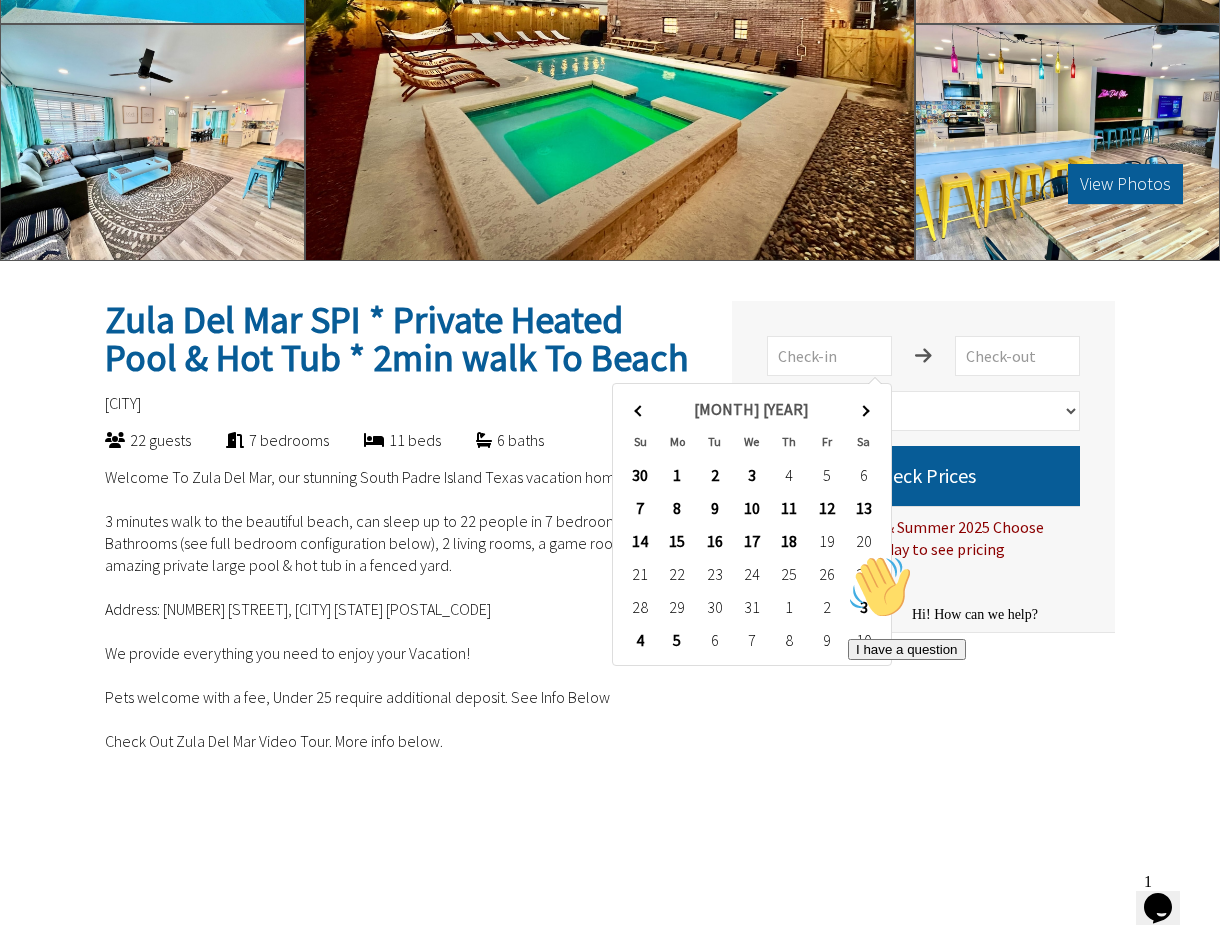 click at bounding box center (863, 410) 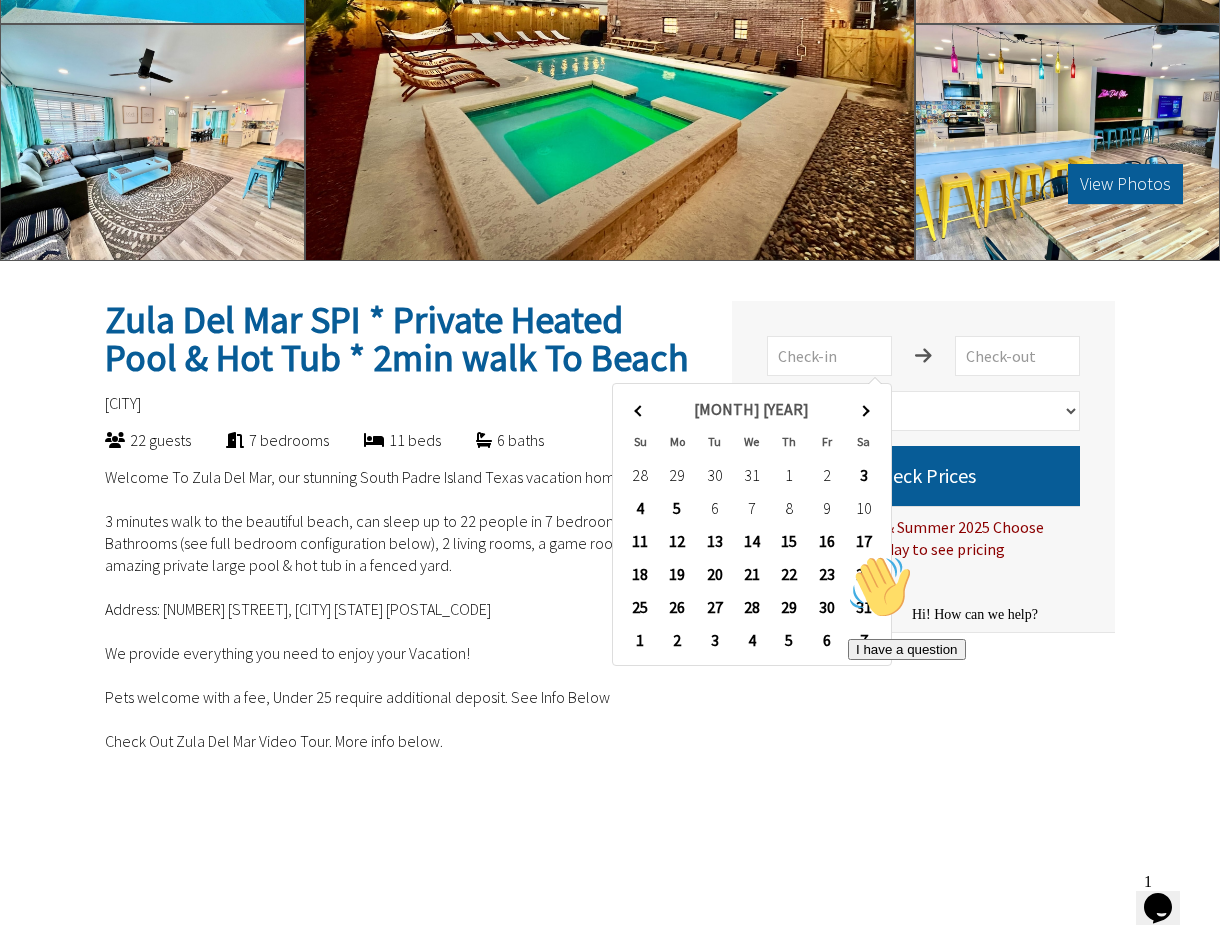click at bounding box center (863, 410) 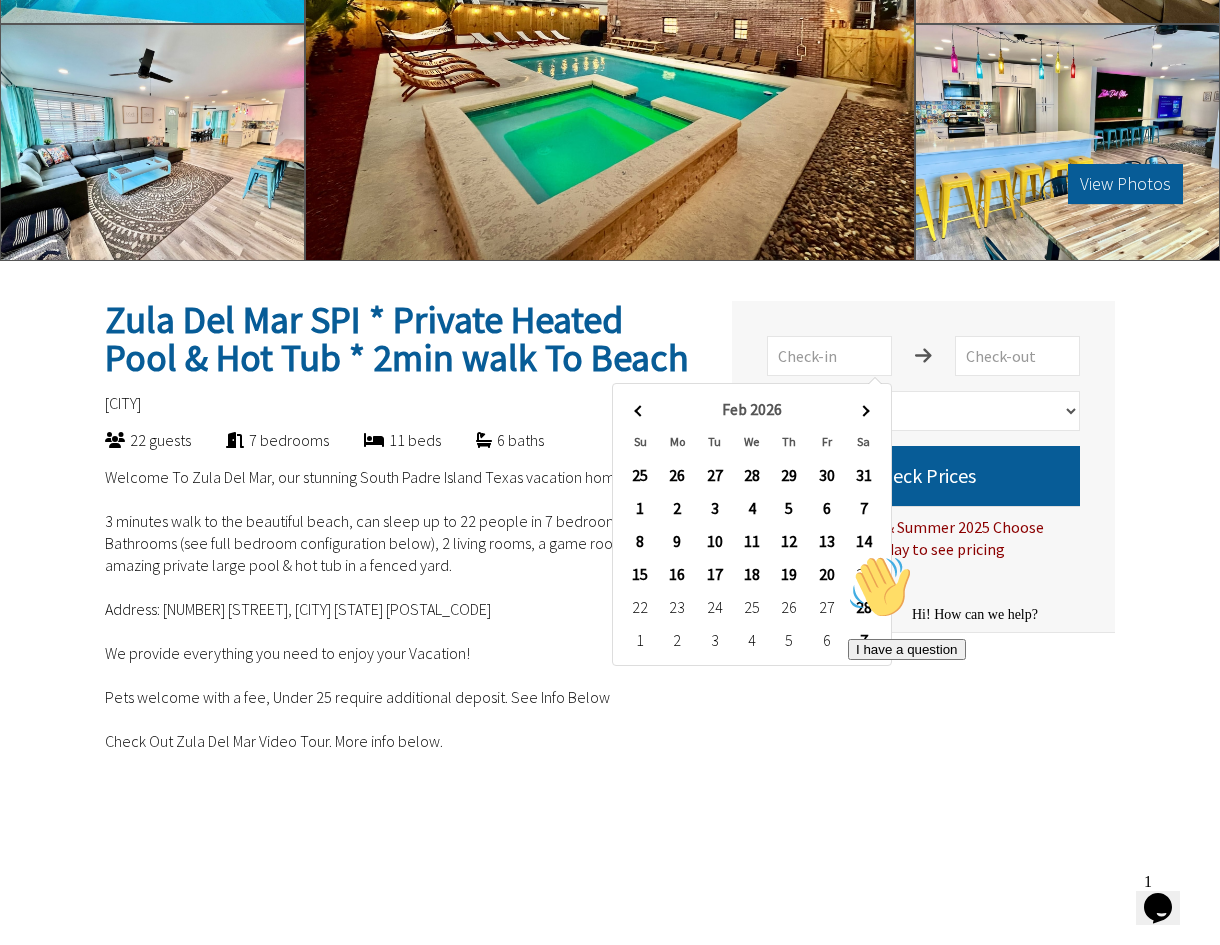 click at bounding box center [863, 410] 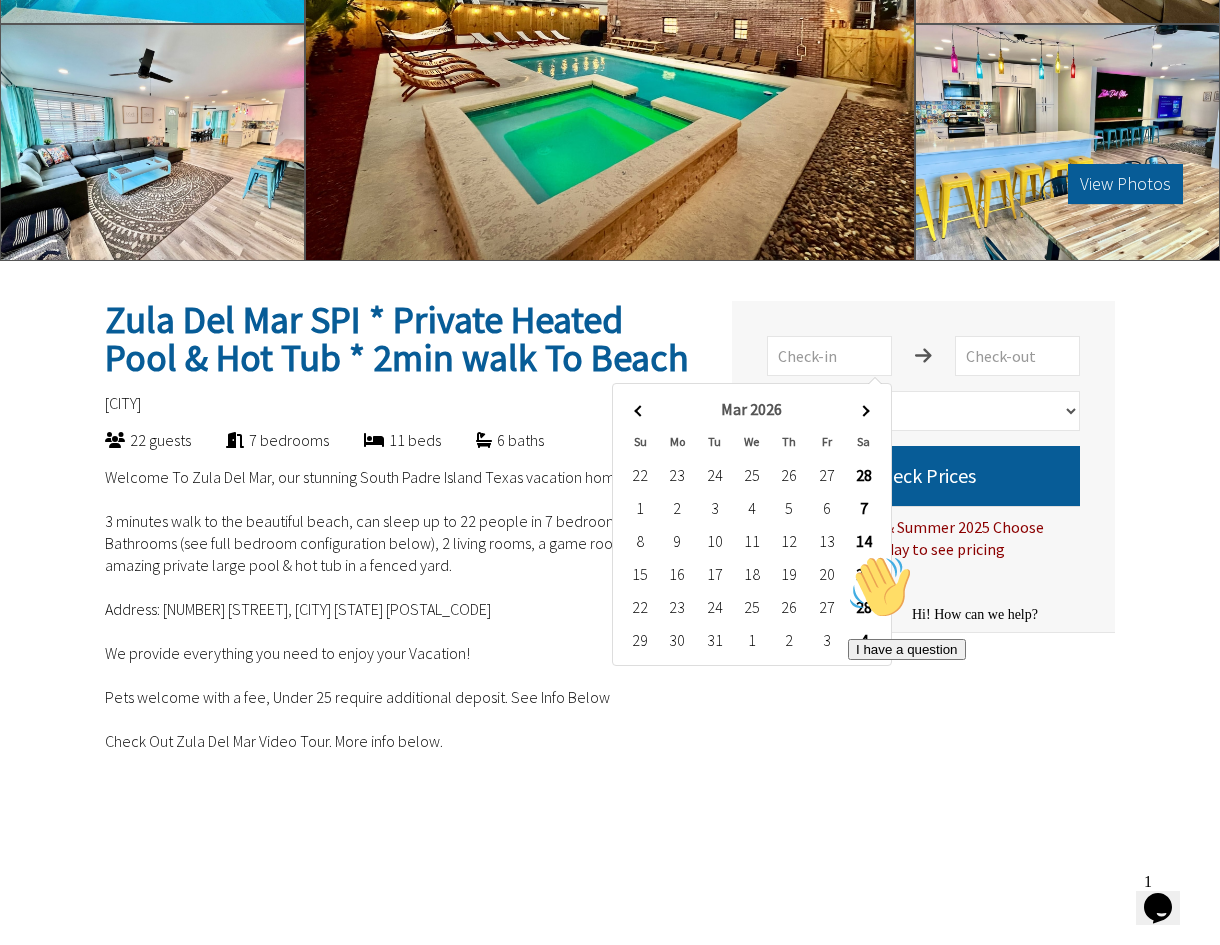 click on "Hi! How can we help? I have a question" at bounding box center (1028, 607) 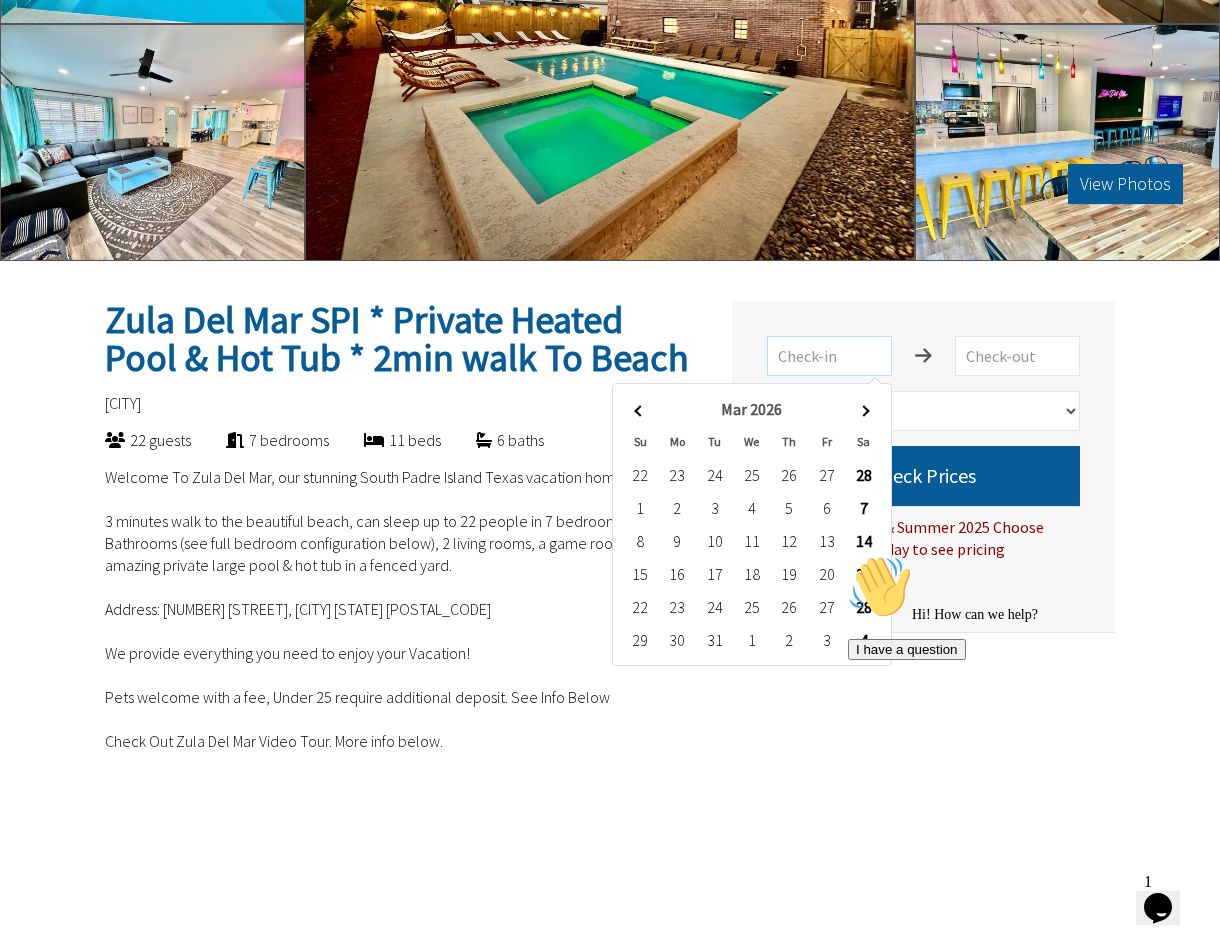 click at bounding box center (829, 356) 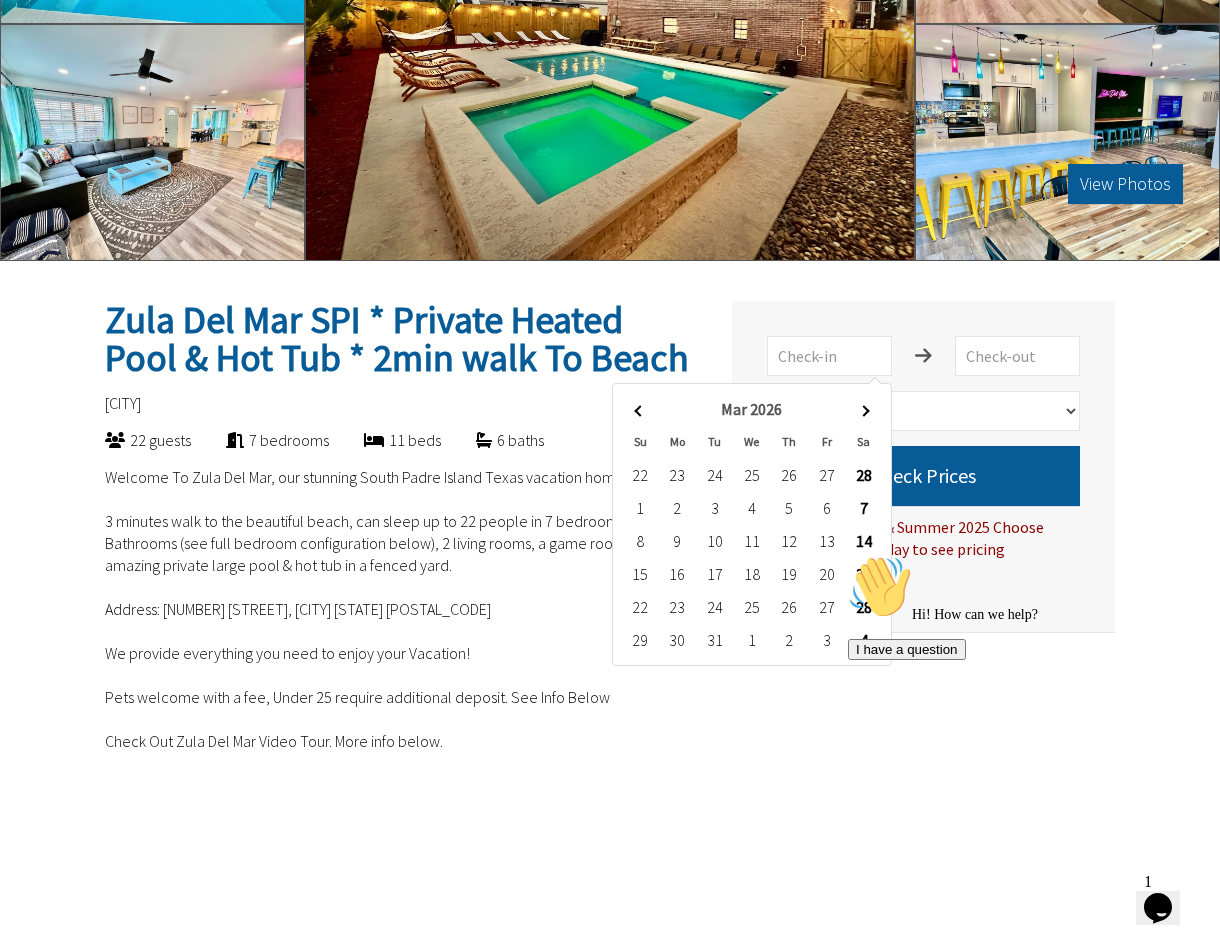 click on "Hi! How can we help? I have a question" at bounding box center [1028, 607] 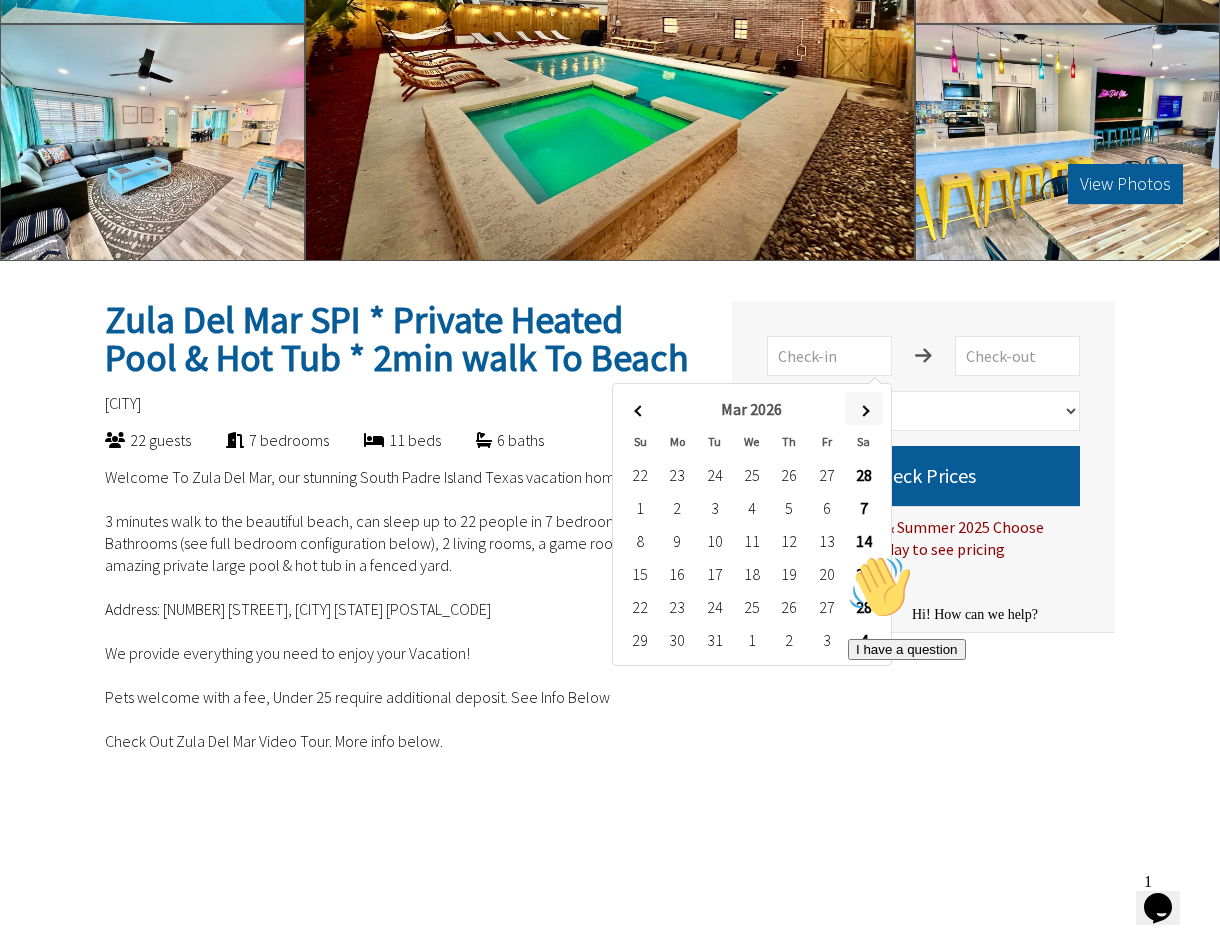 click at bounding box center [863, 410] 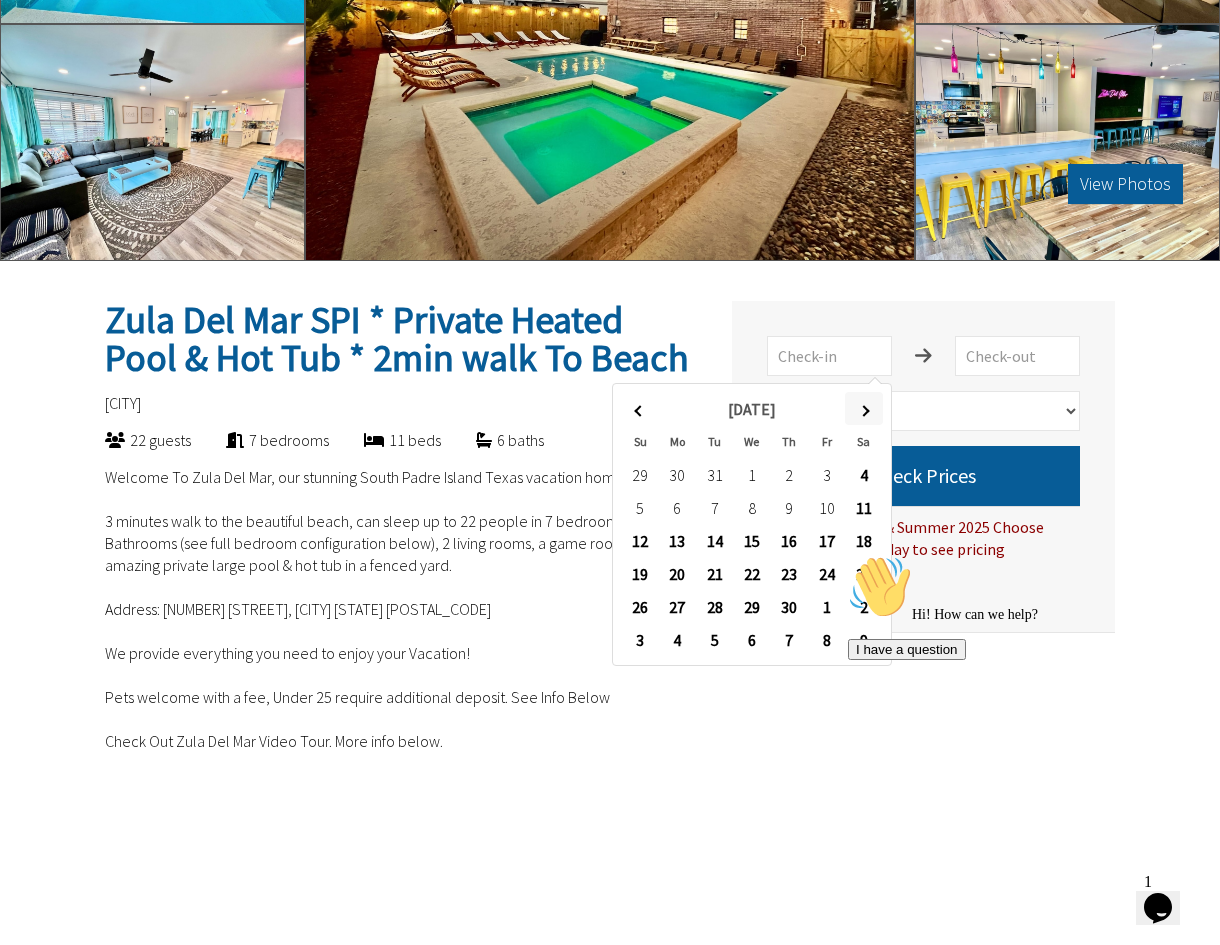 click at bounding box center [863, 410] 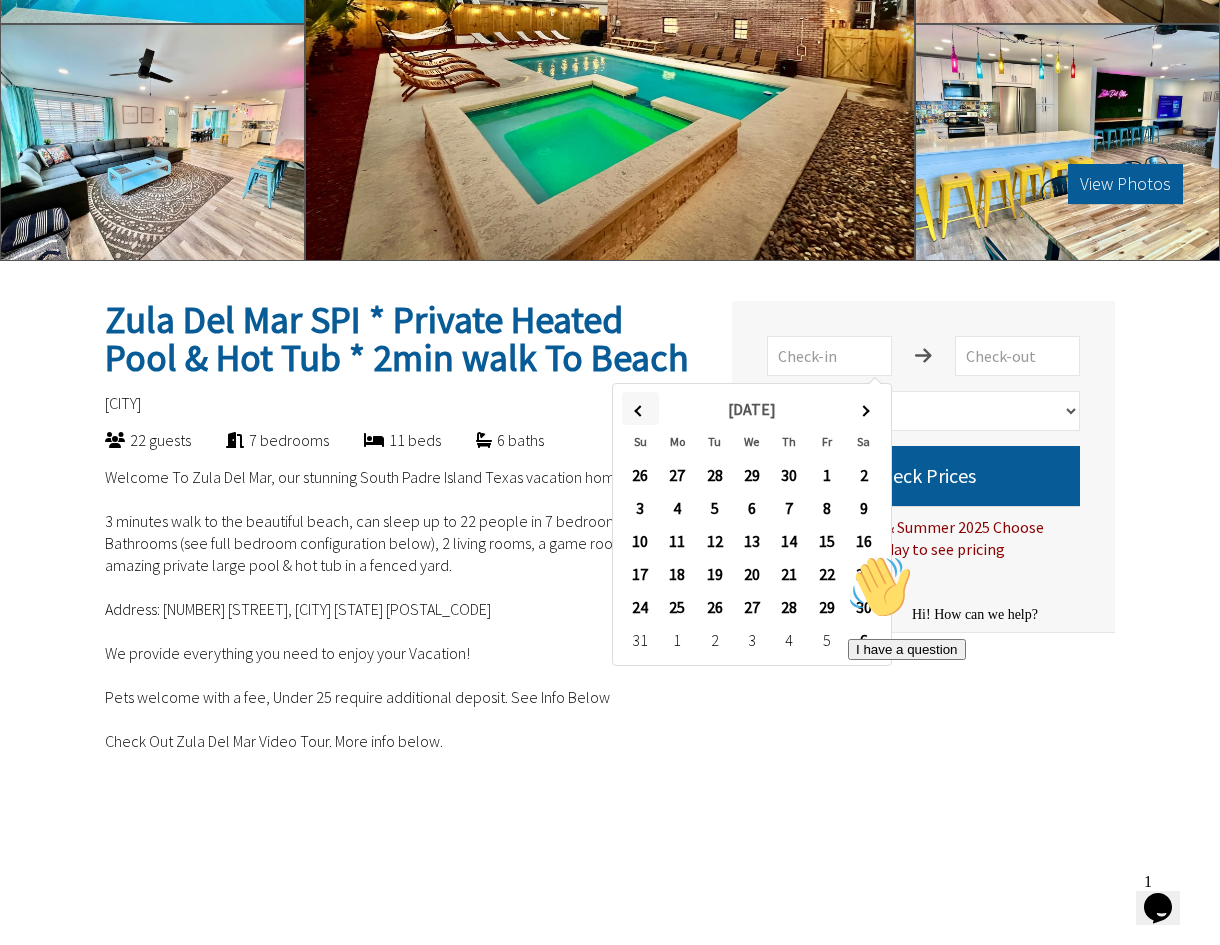 click at bounding box center [639, 410] 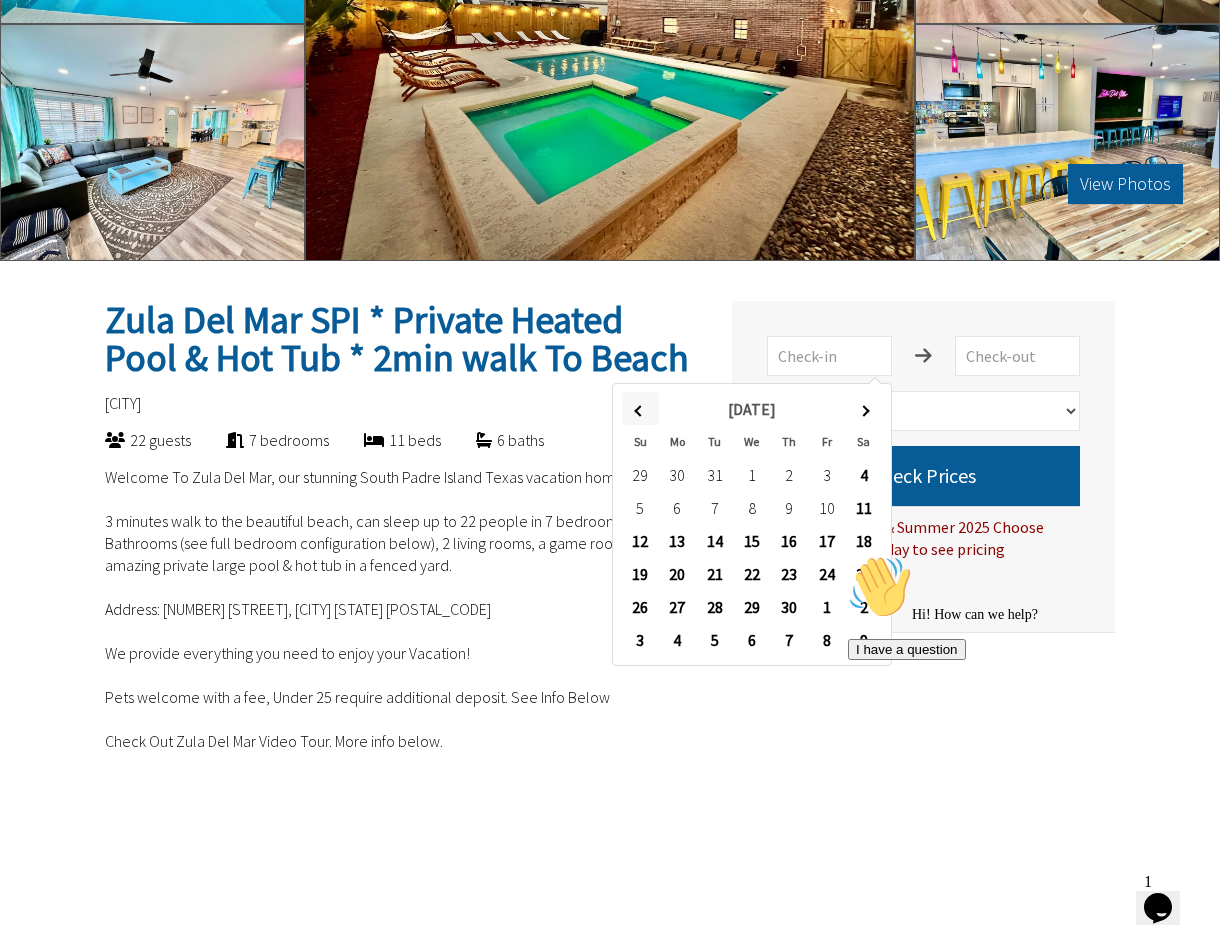 click at bounding box center [639, 410] 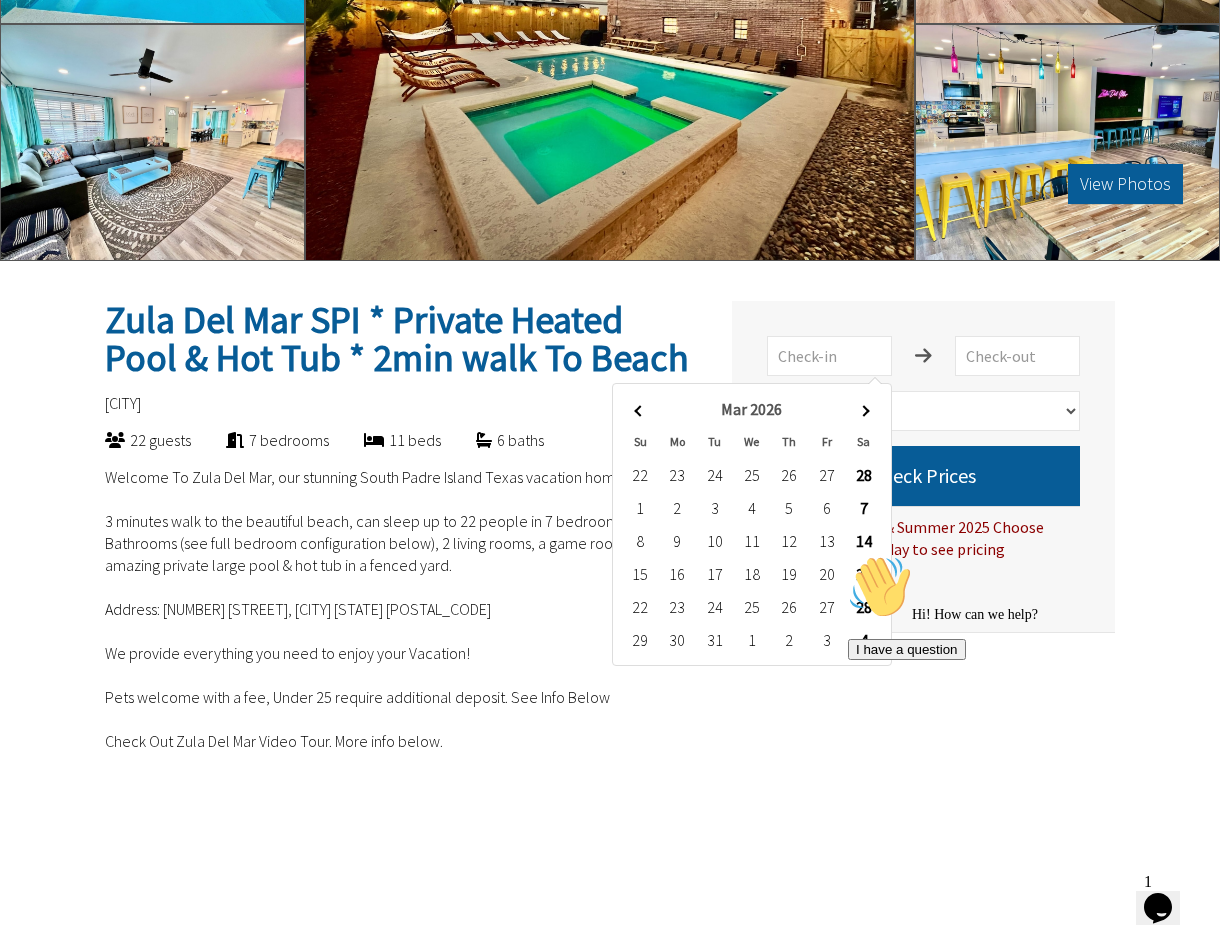 click at bounding box center [639, 410] 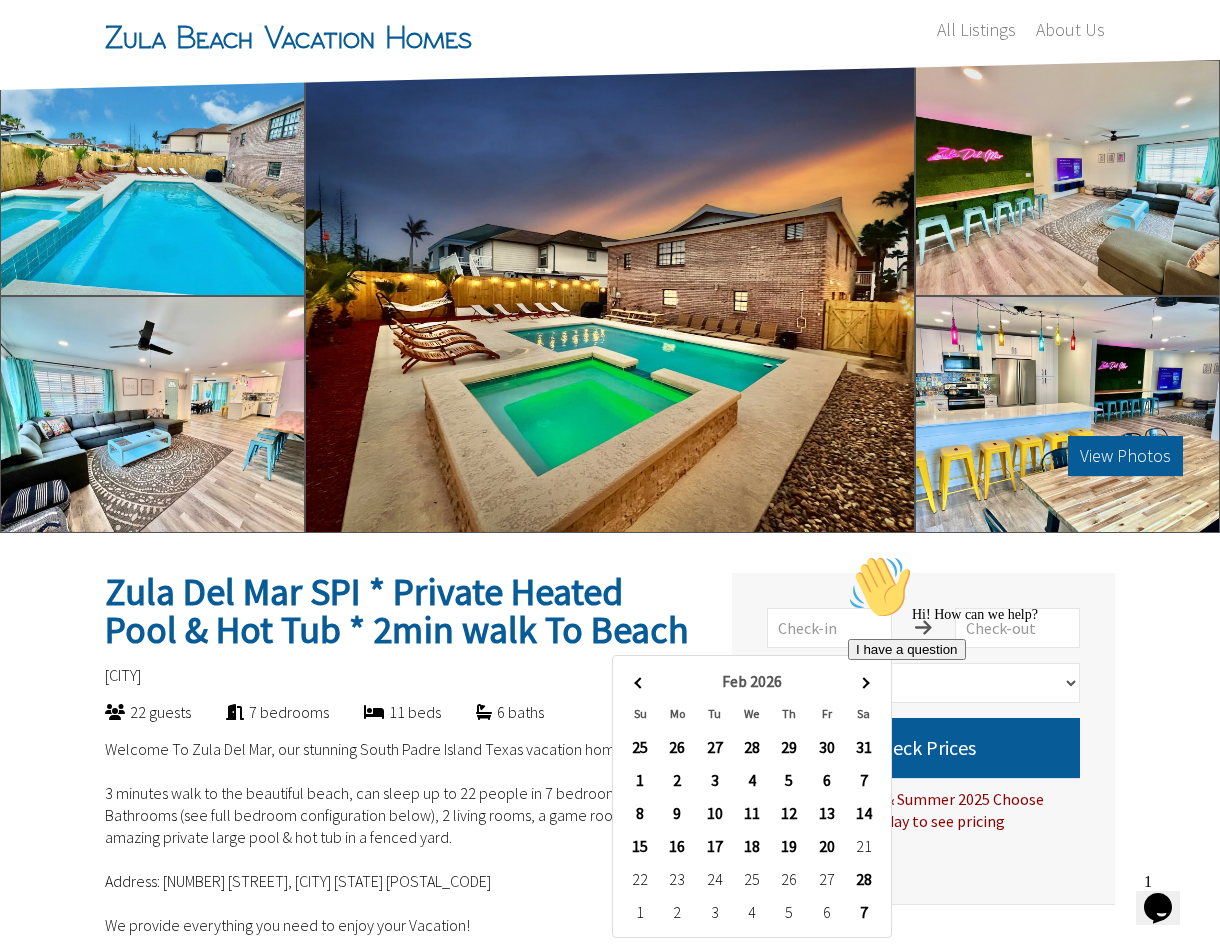scroll, scrollTop: 0, scrollLeft: 0, axis: both 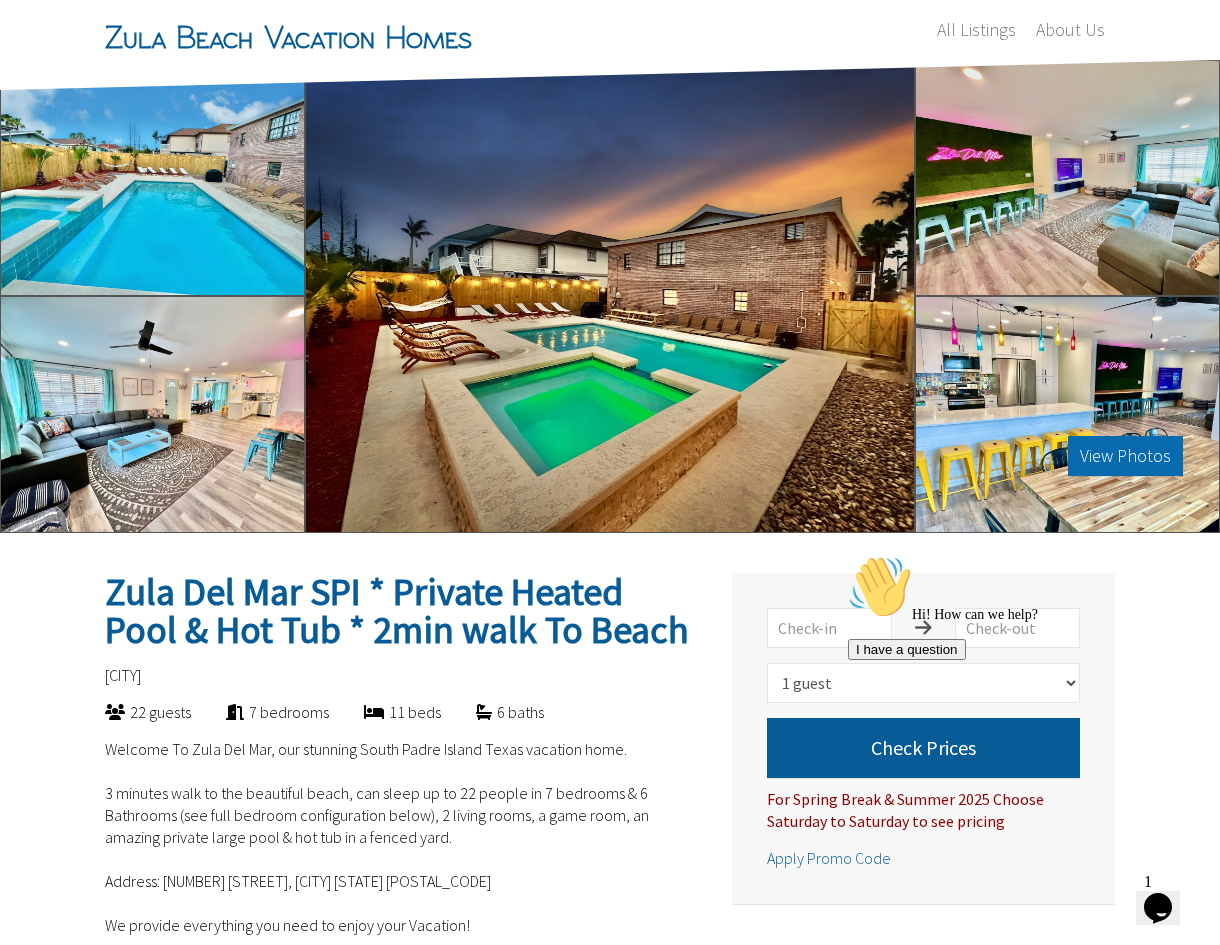 click on "View Photos" at bounding box center (1125, 456) 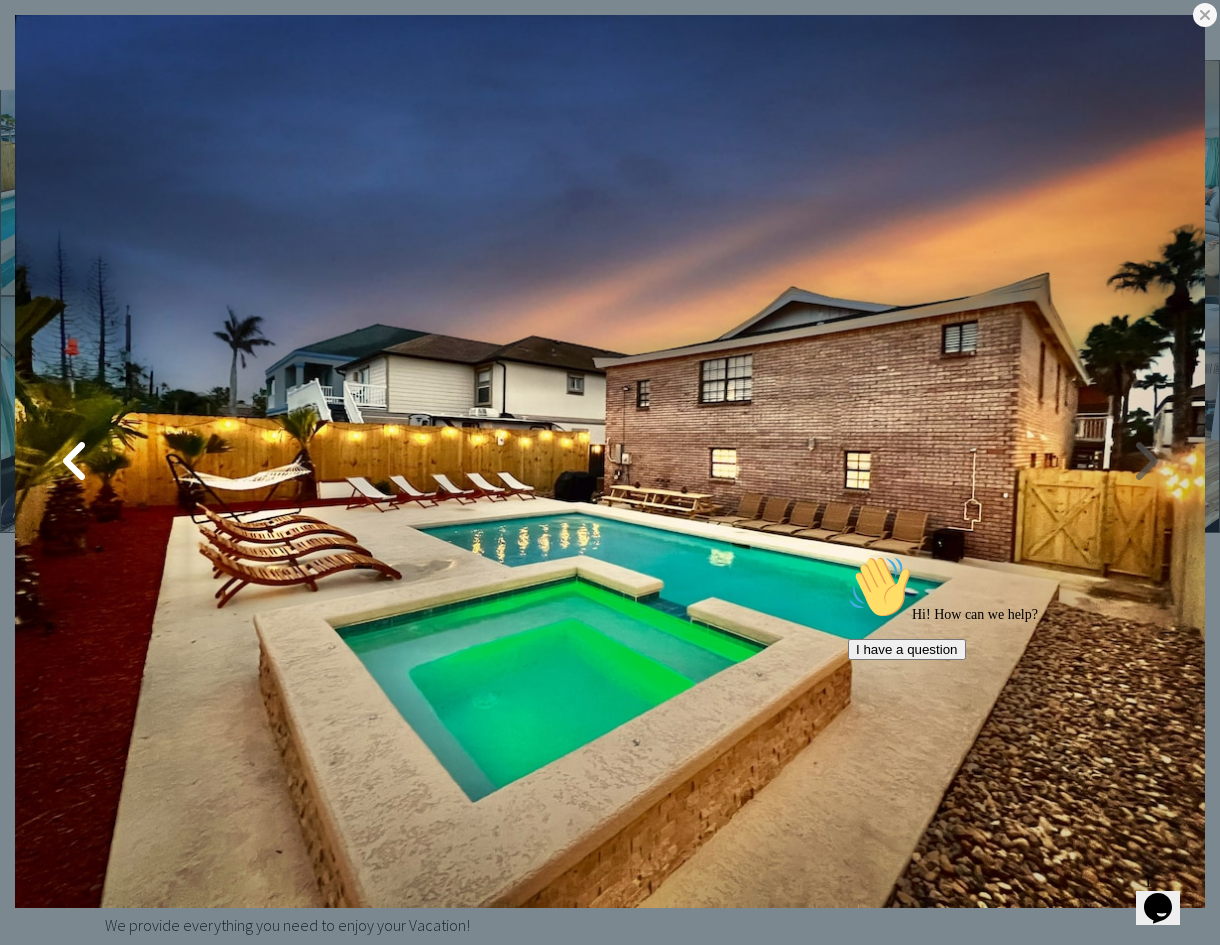 click at bounding box center (1145, 461) 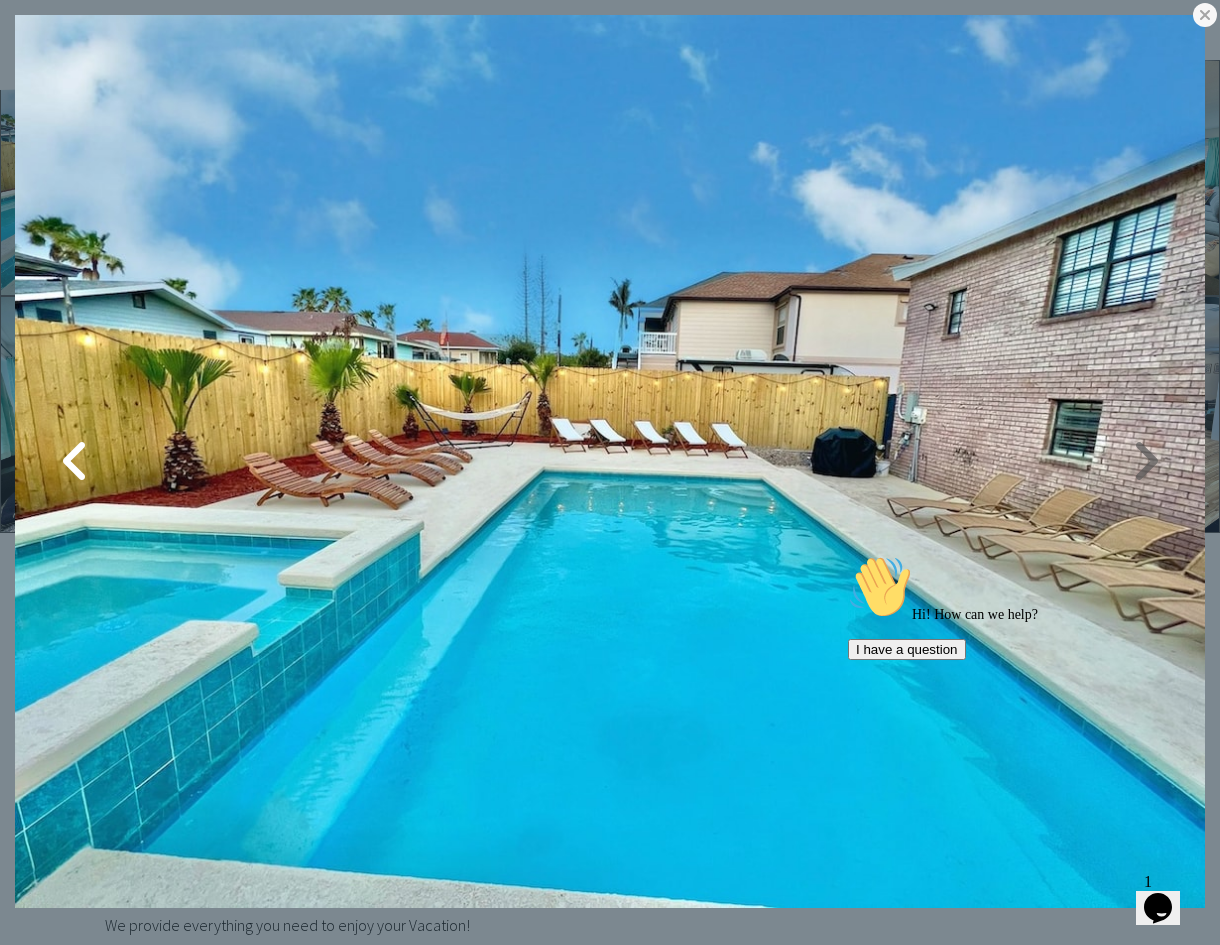 click at bounding box center (1145, 461) 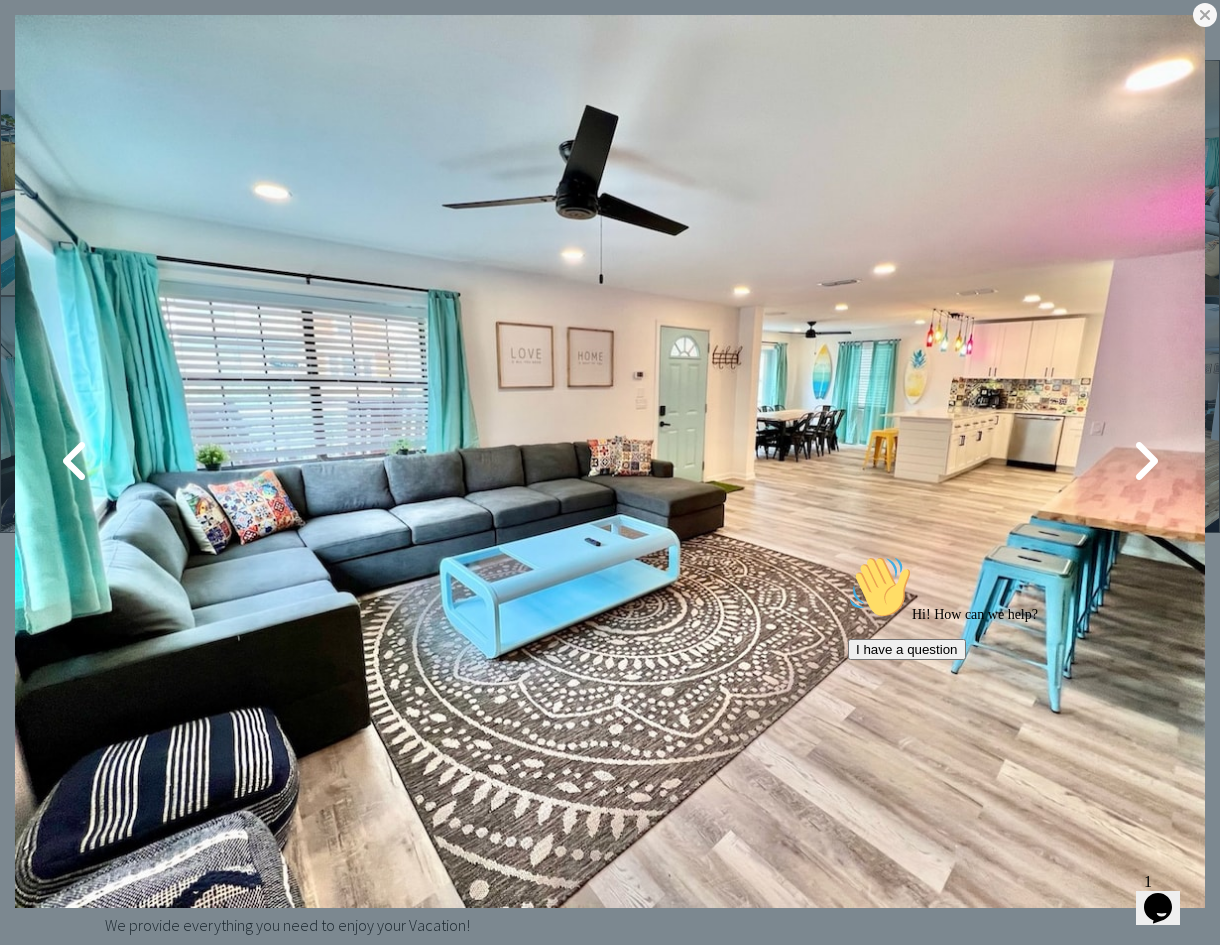 click at bounding box center (1145, 461) 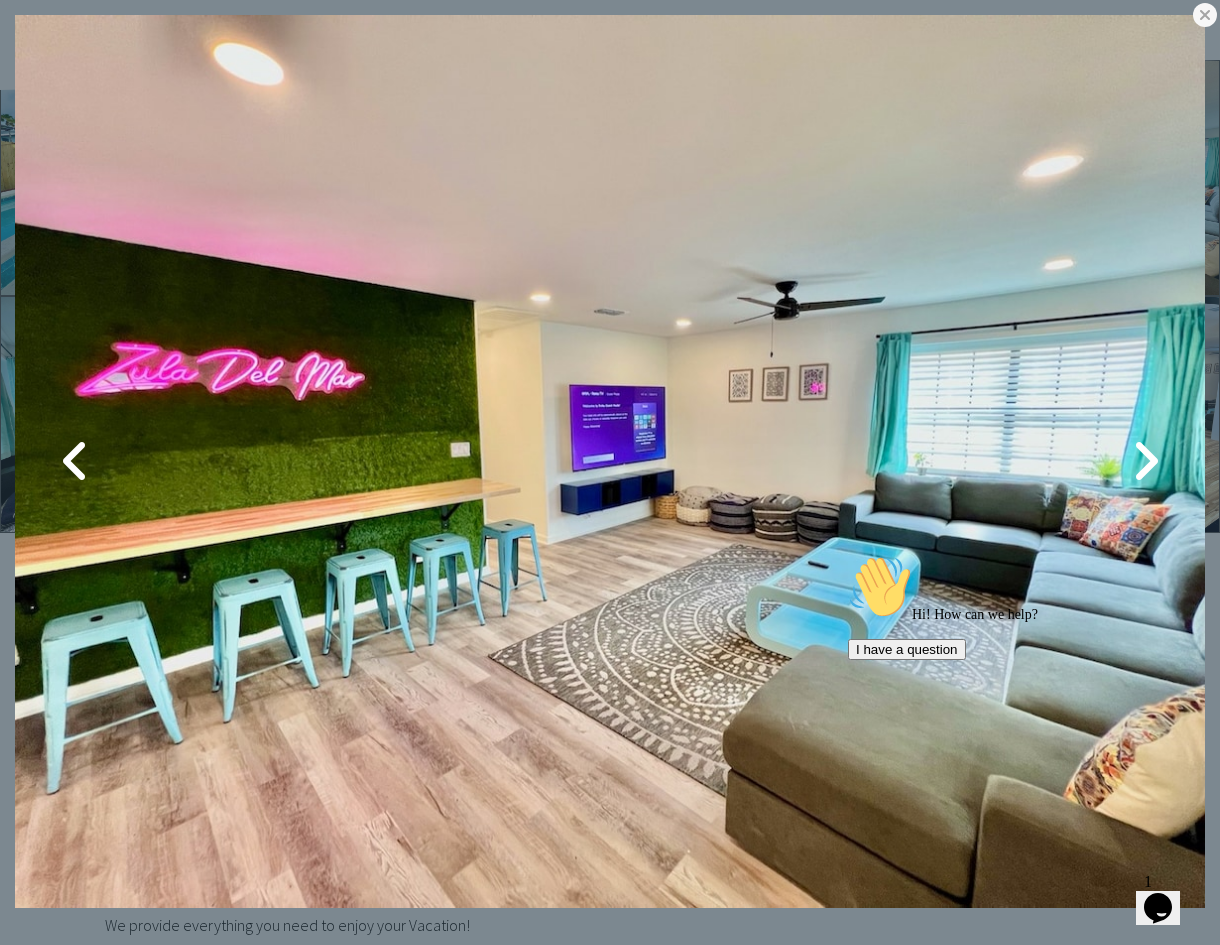click at bounding box center (1145, 461) 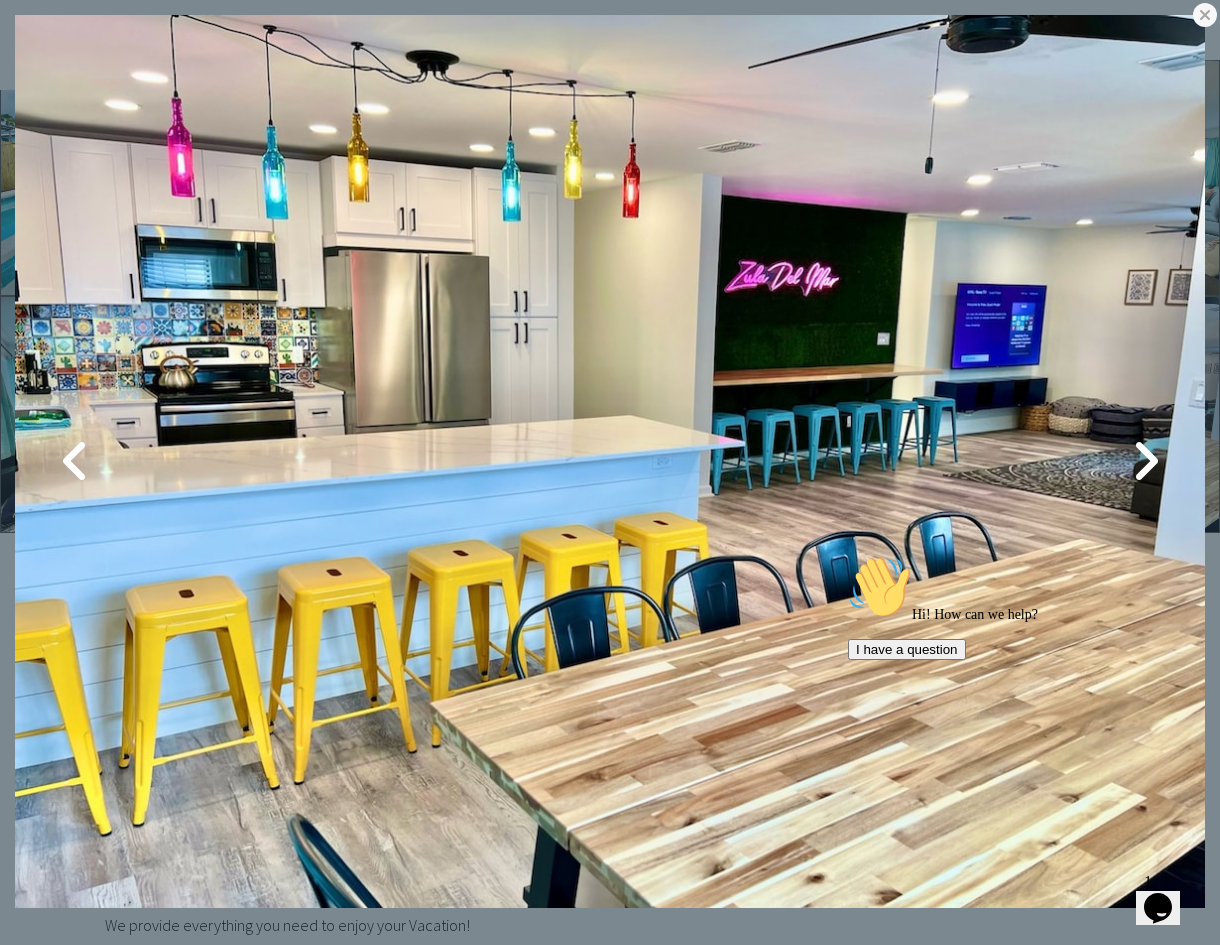 click at bounding box center (1145, 461) 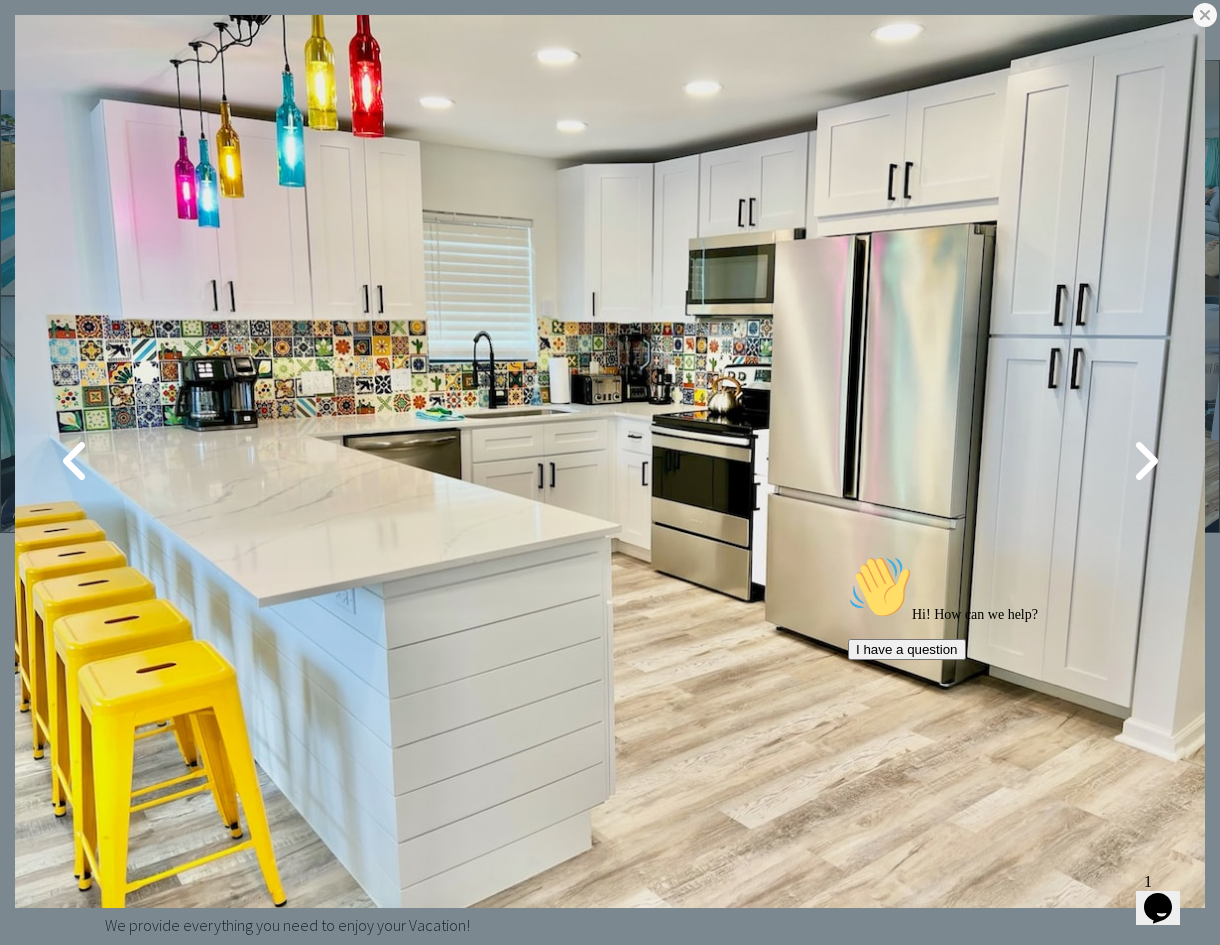 click at bounding box center [1145, 461] 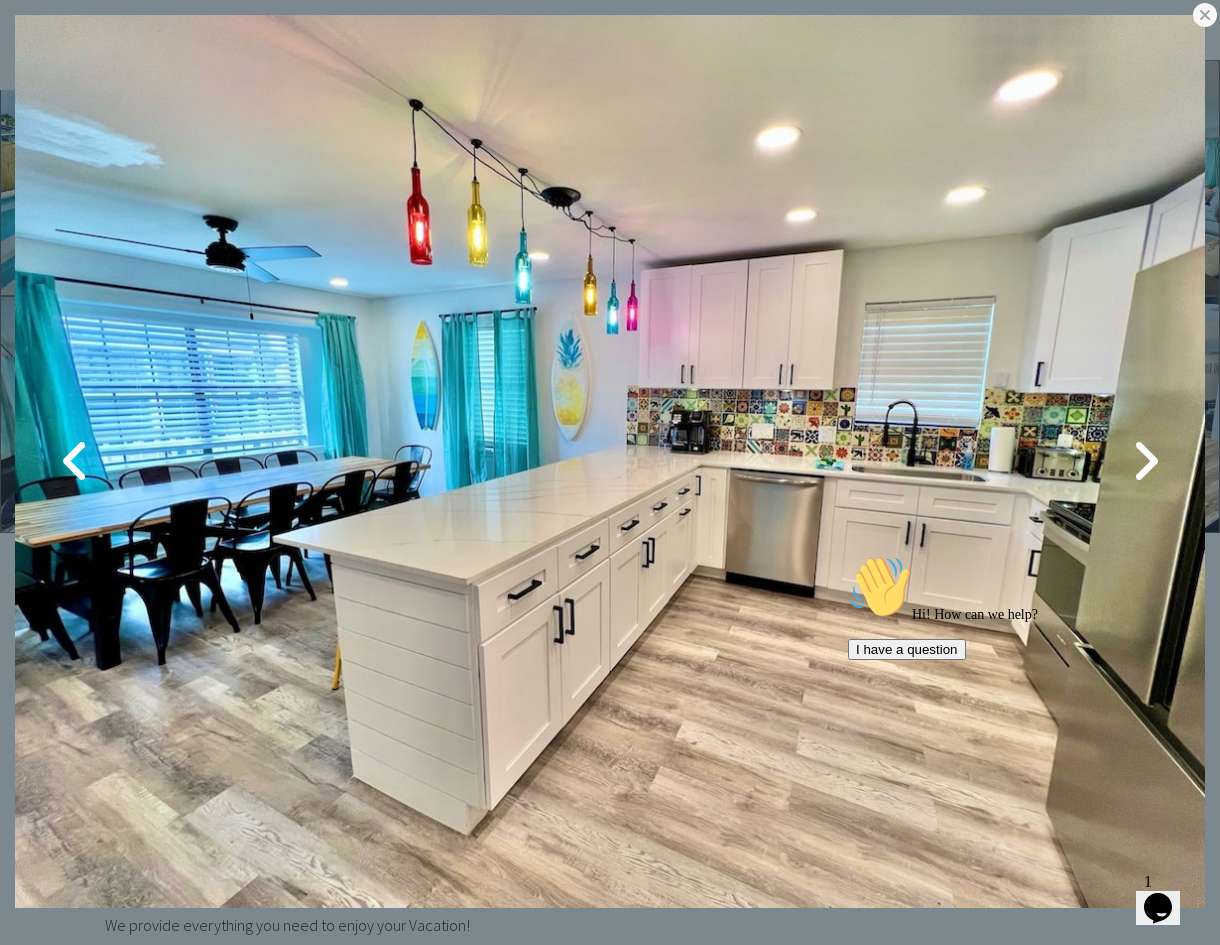 click at bounding box center [1145, 461] 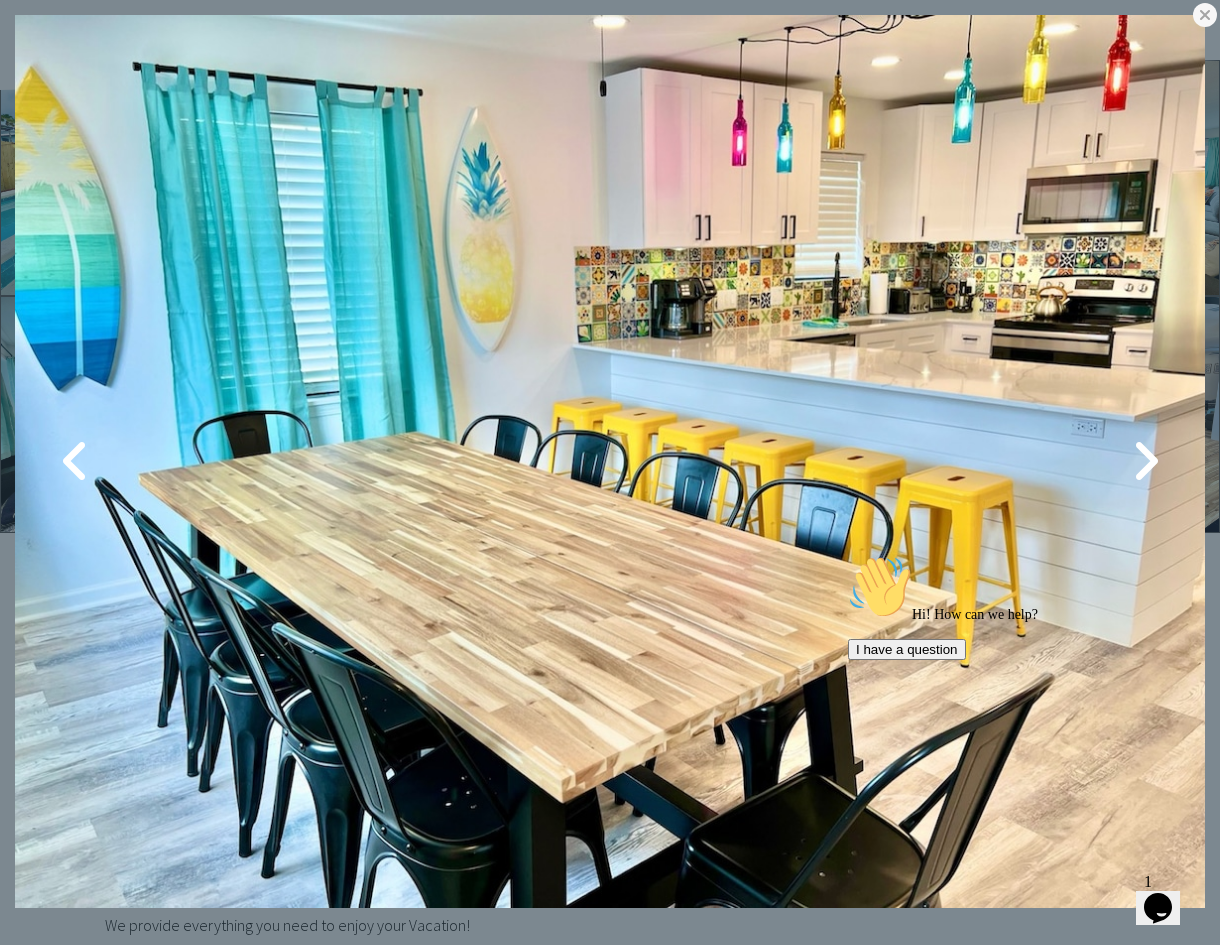 click at bounding box center [1145, 461] 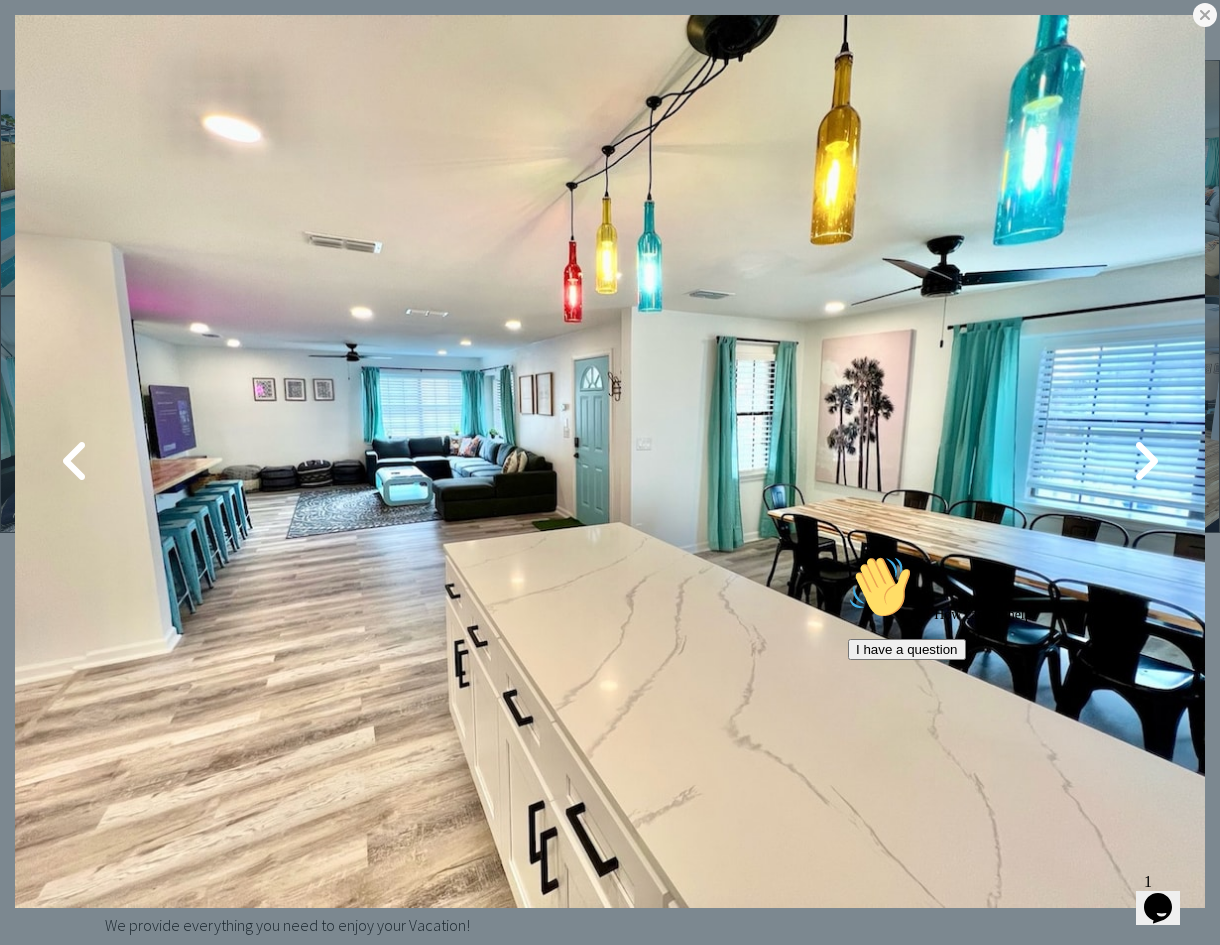 click at bounding box center (1145, 461) 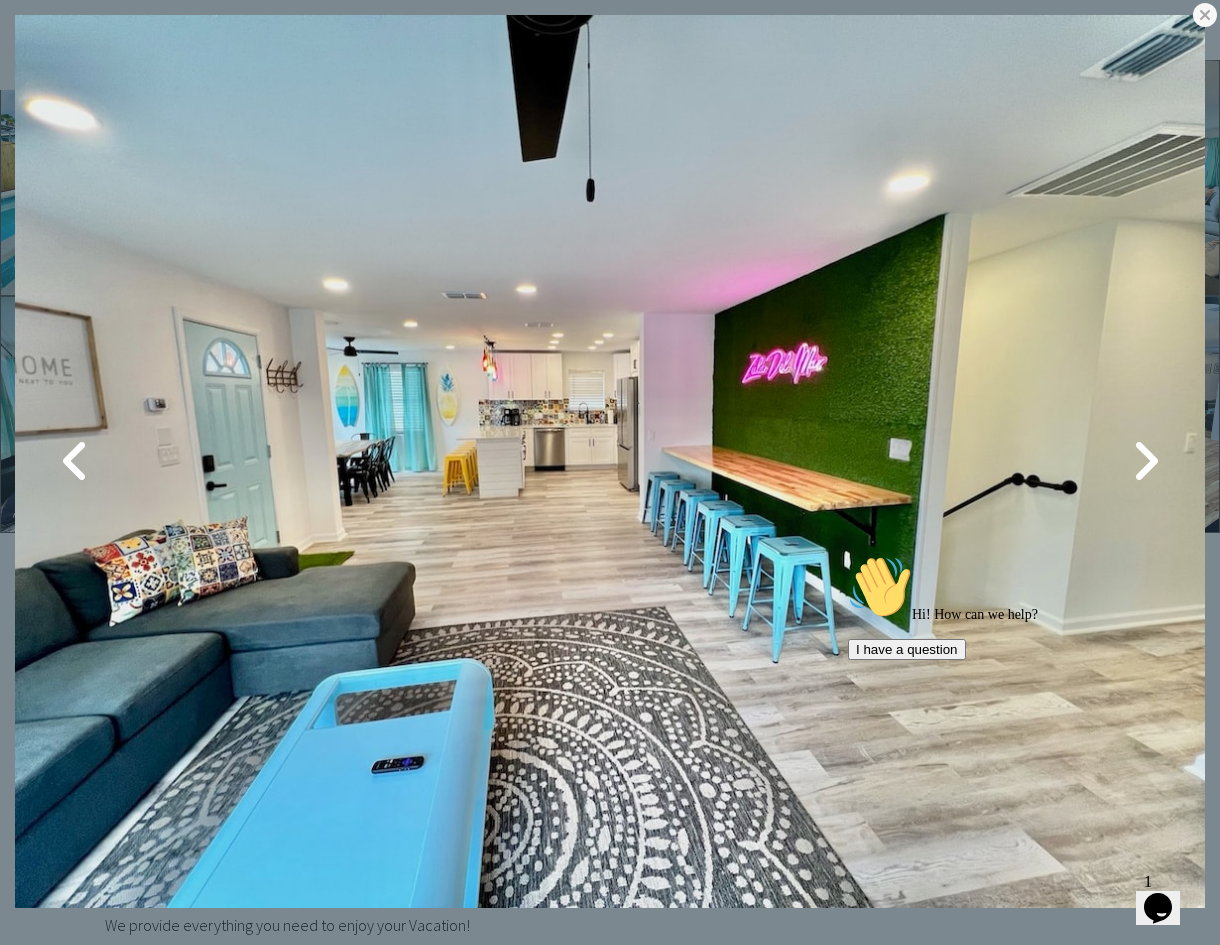 click at bounding box center [1145, 461] 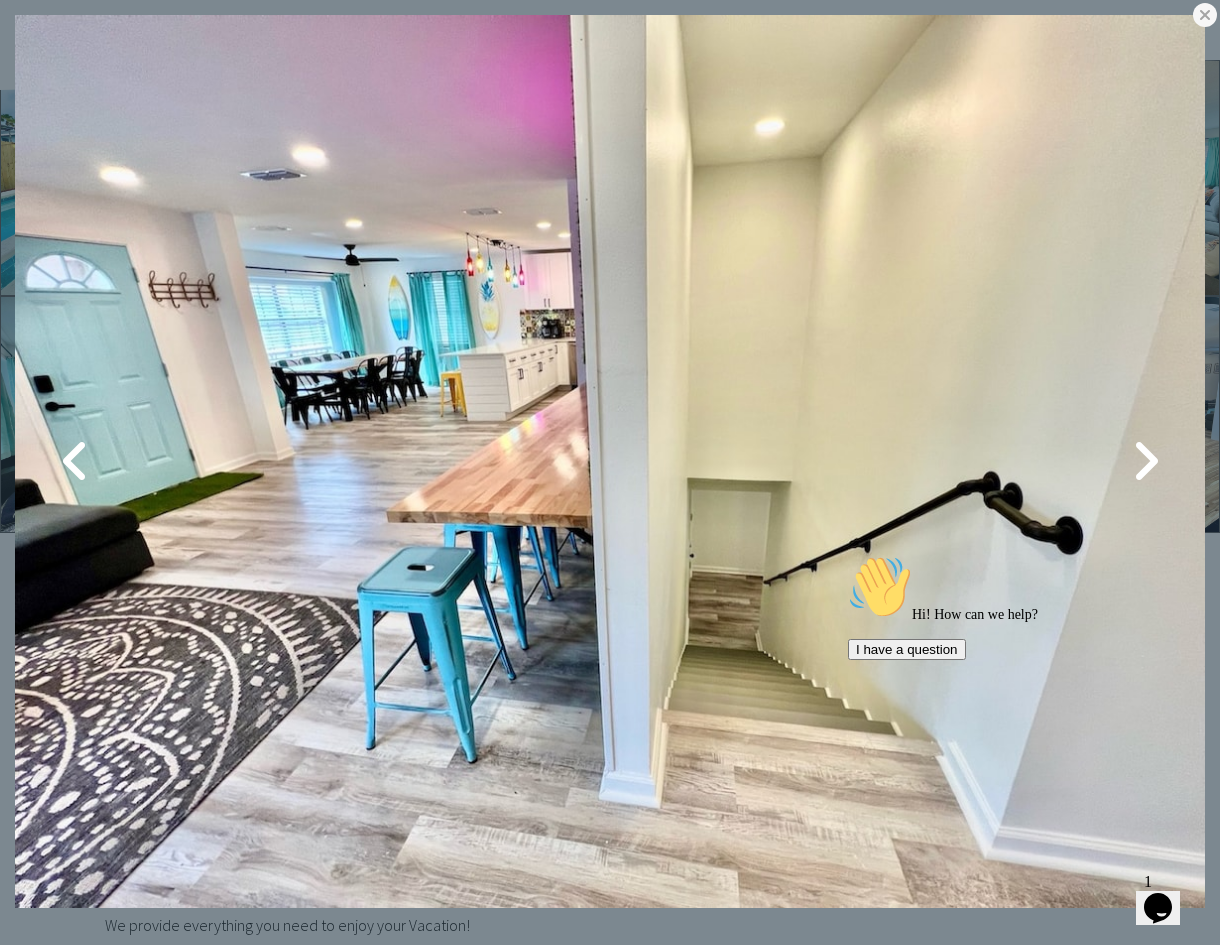 click at bounding box center [1145, 461] 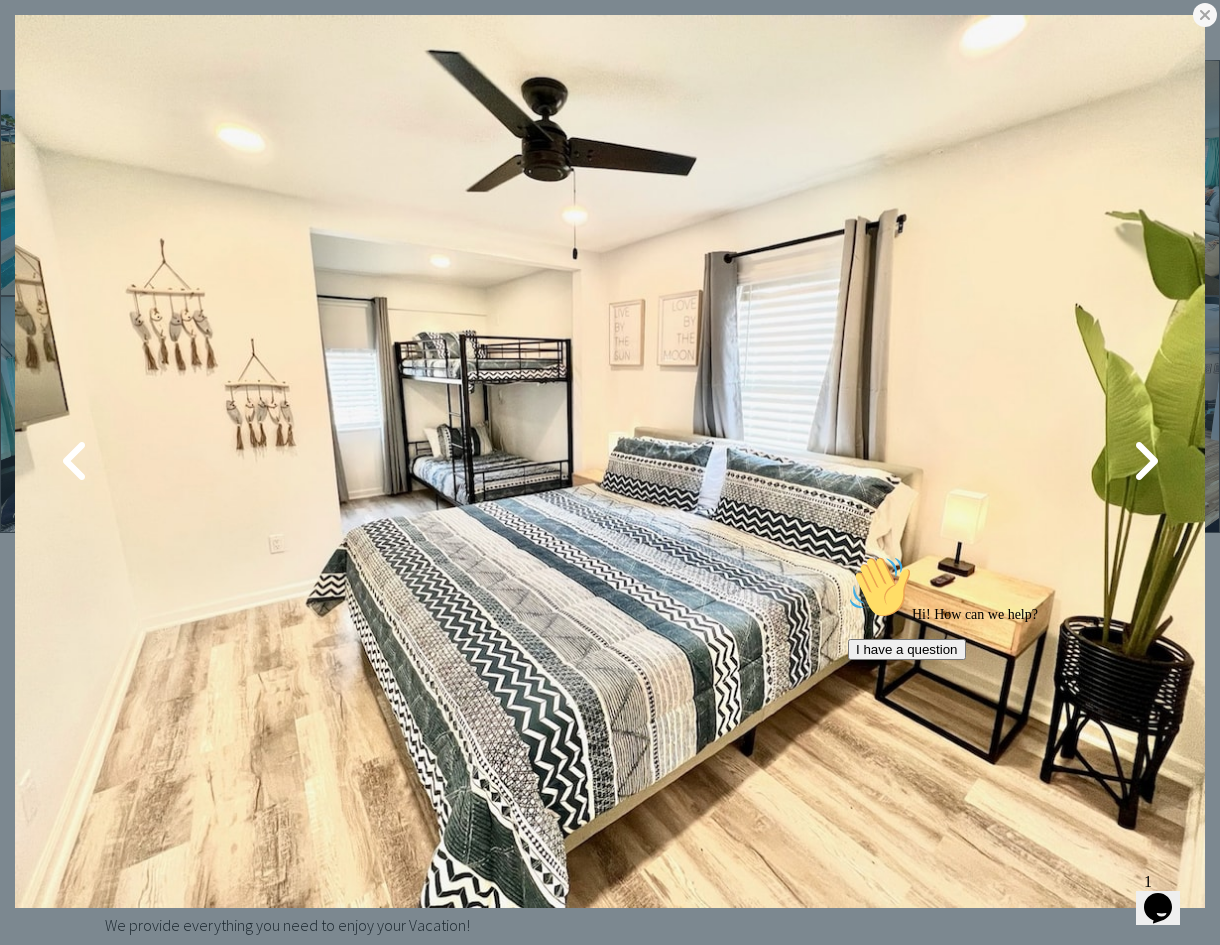 click at bounding box center [1145, 461] 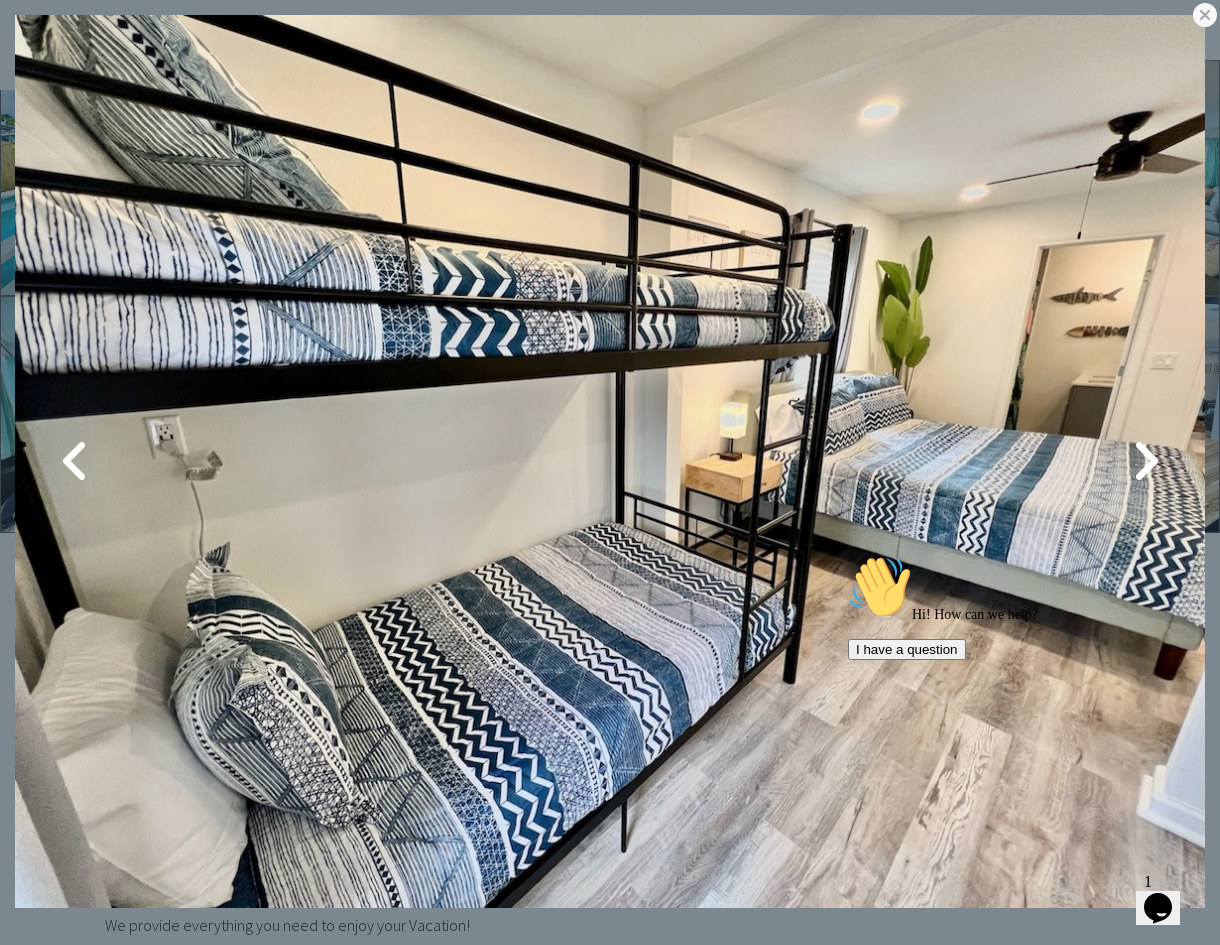 click at bounding box center (1145, 461) 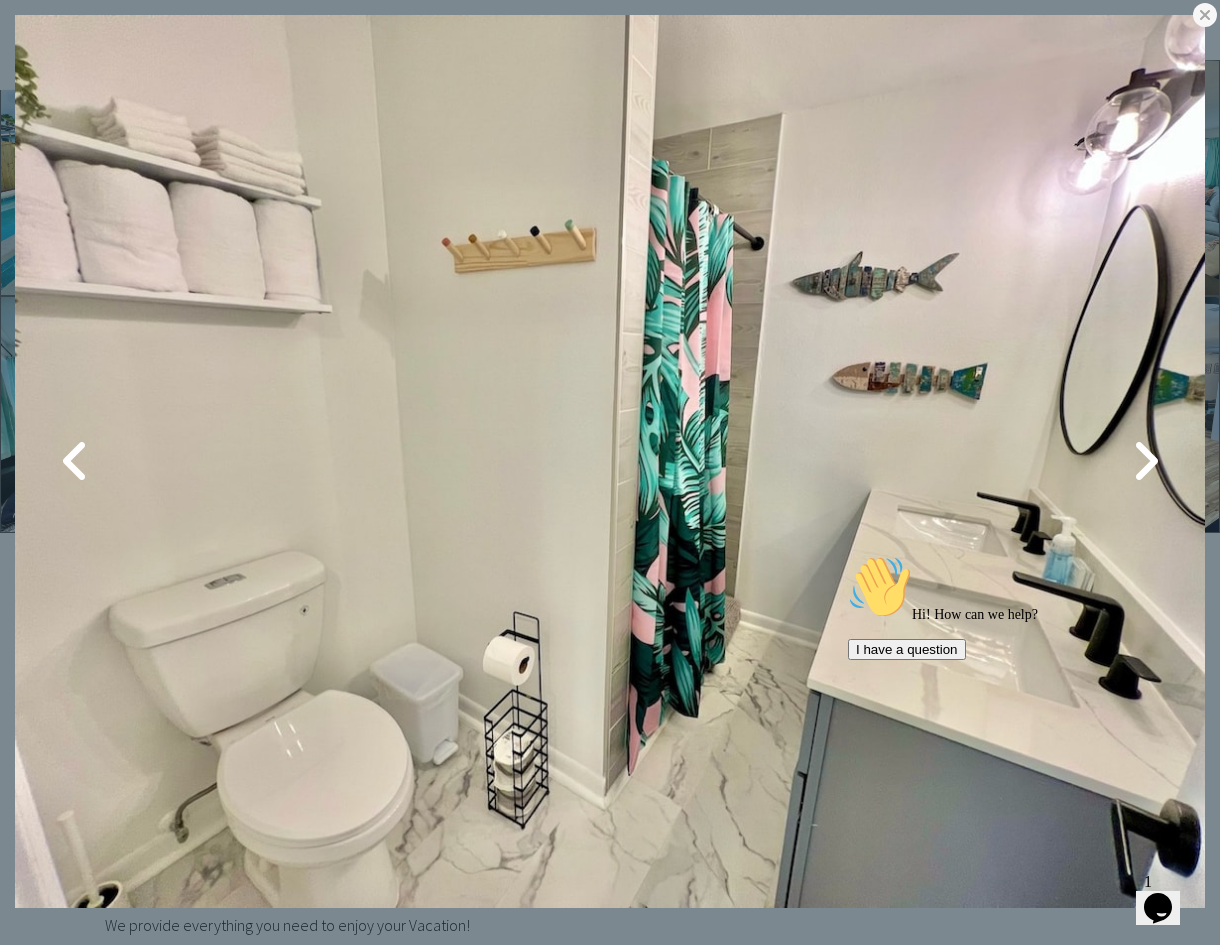 click at bounding box center (1145, 461) 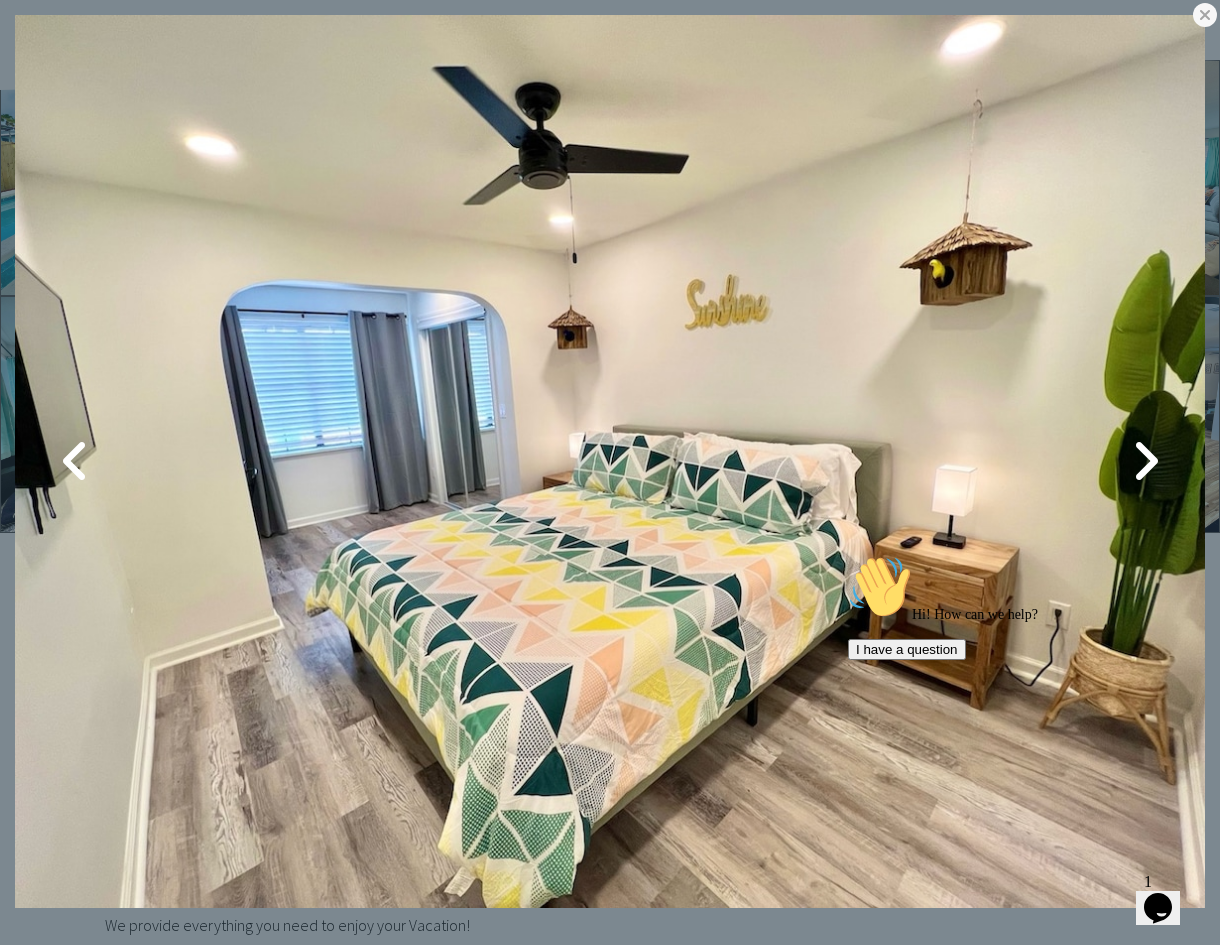 click at bounding box center (1145, 461) 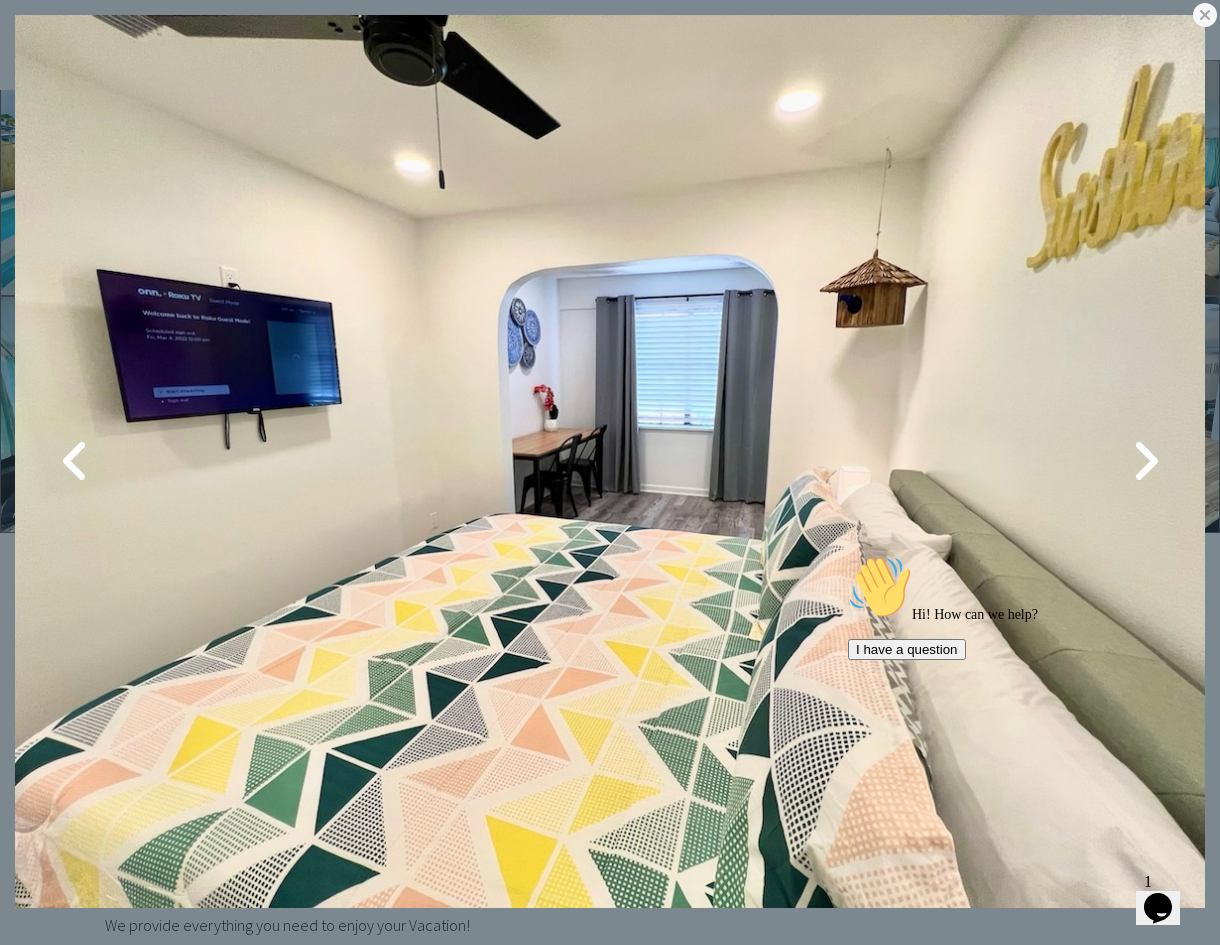 click at bounding box center (1145, 461) 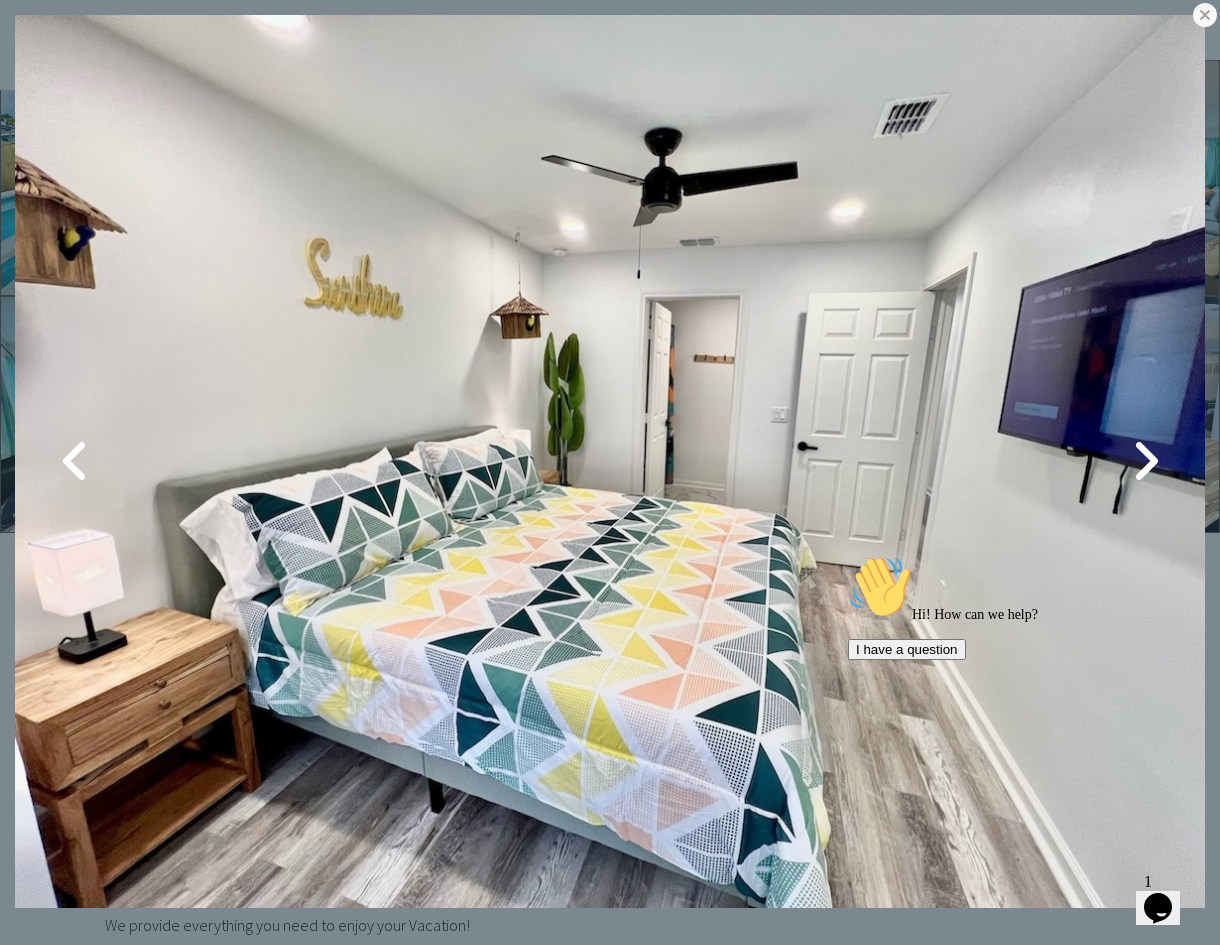 click at bounding box center [1145, 461] 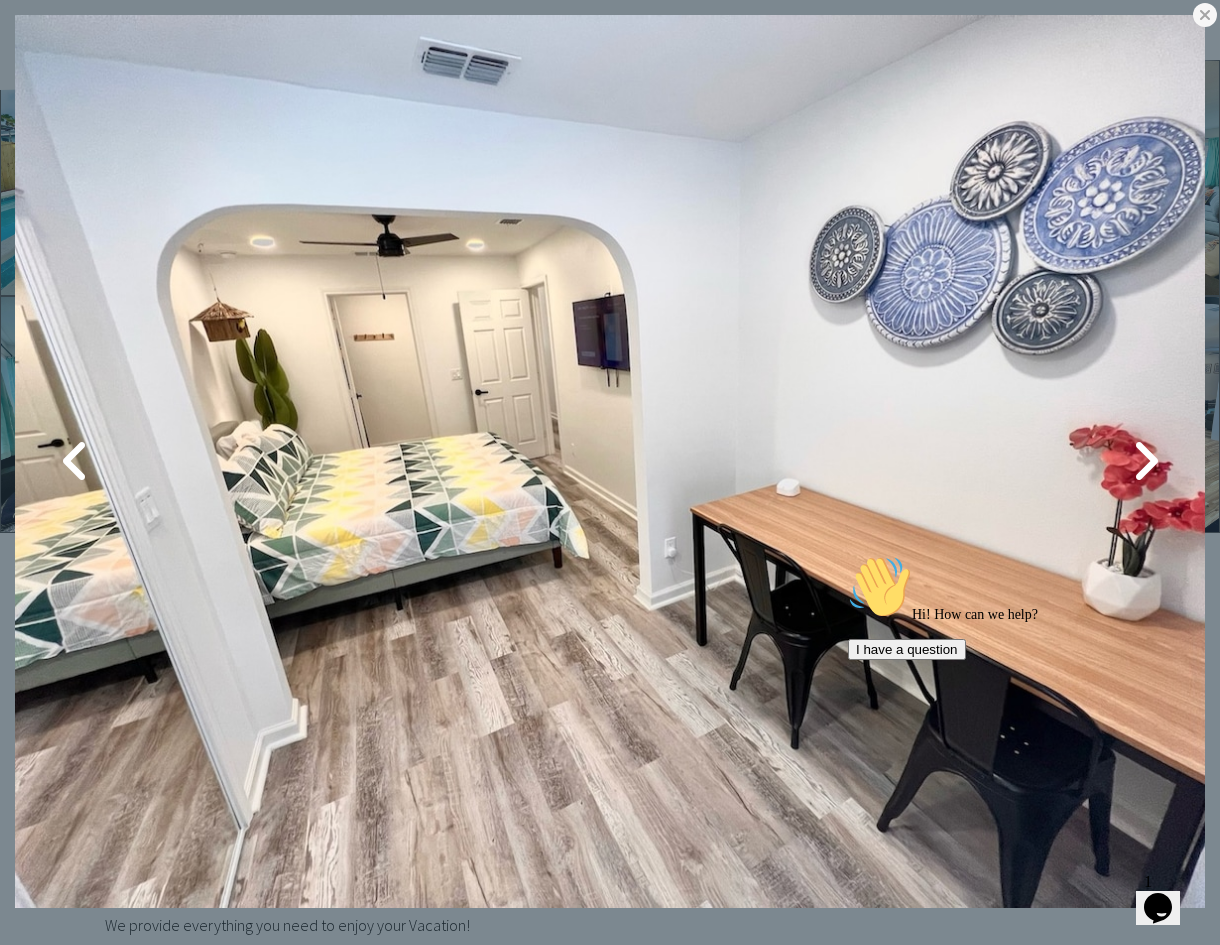 click at bounding box center [1145, 461] 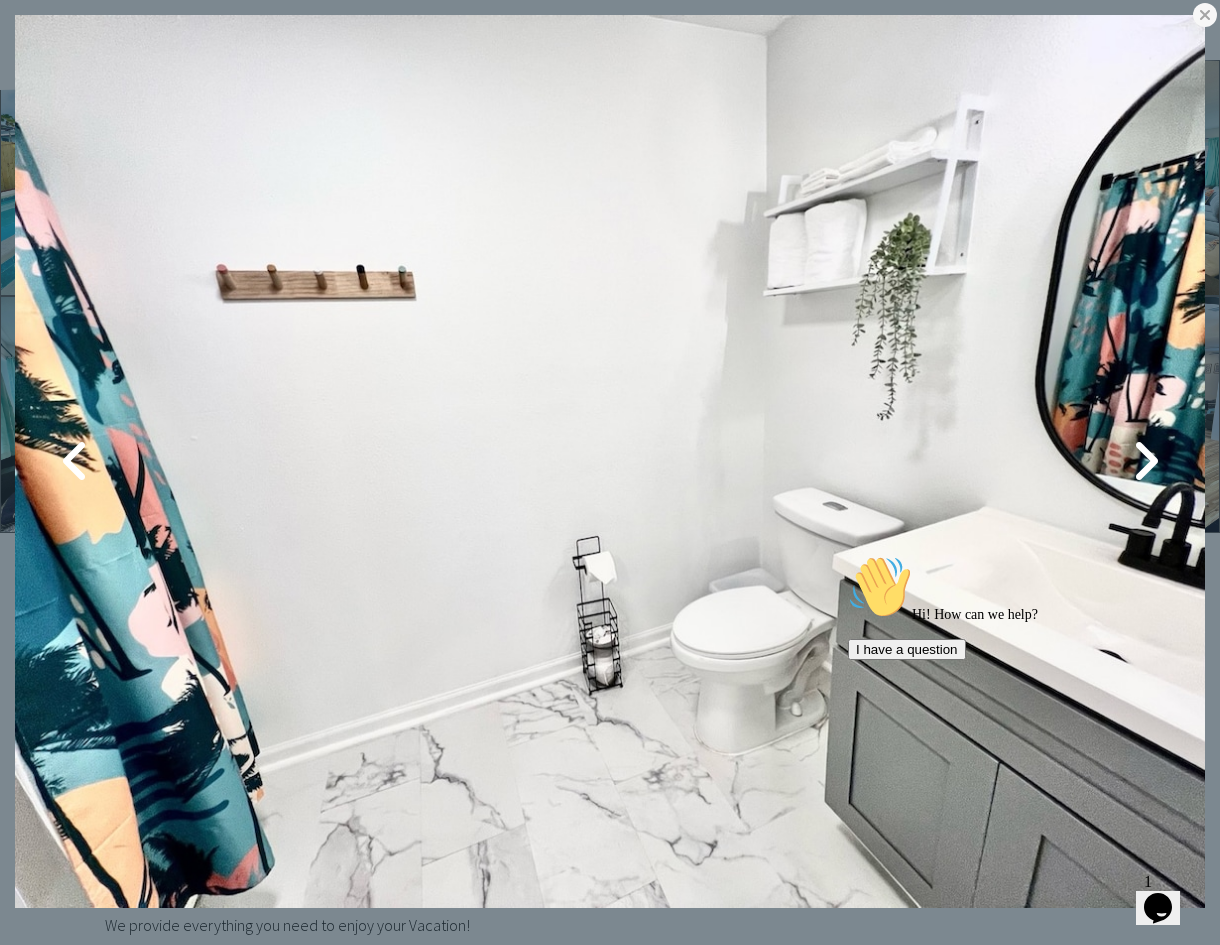 click at bounding box center (1145, 461) 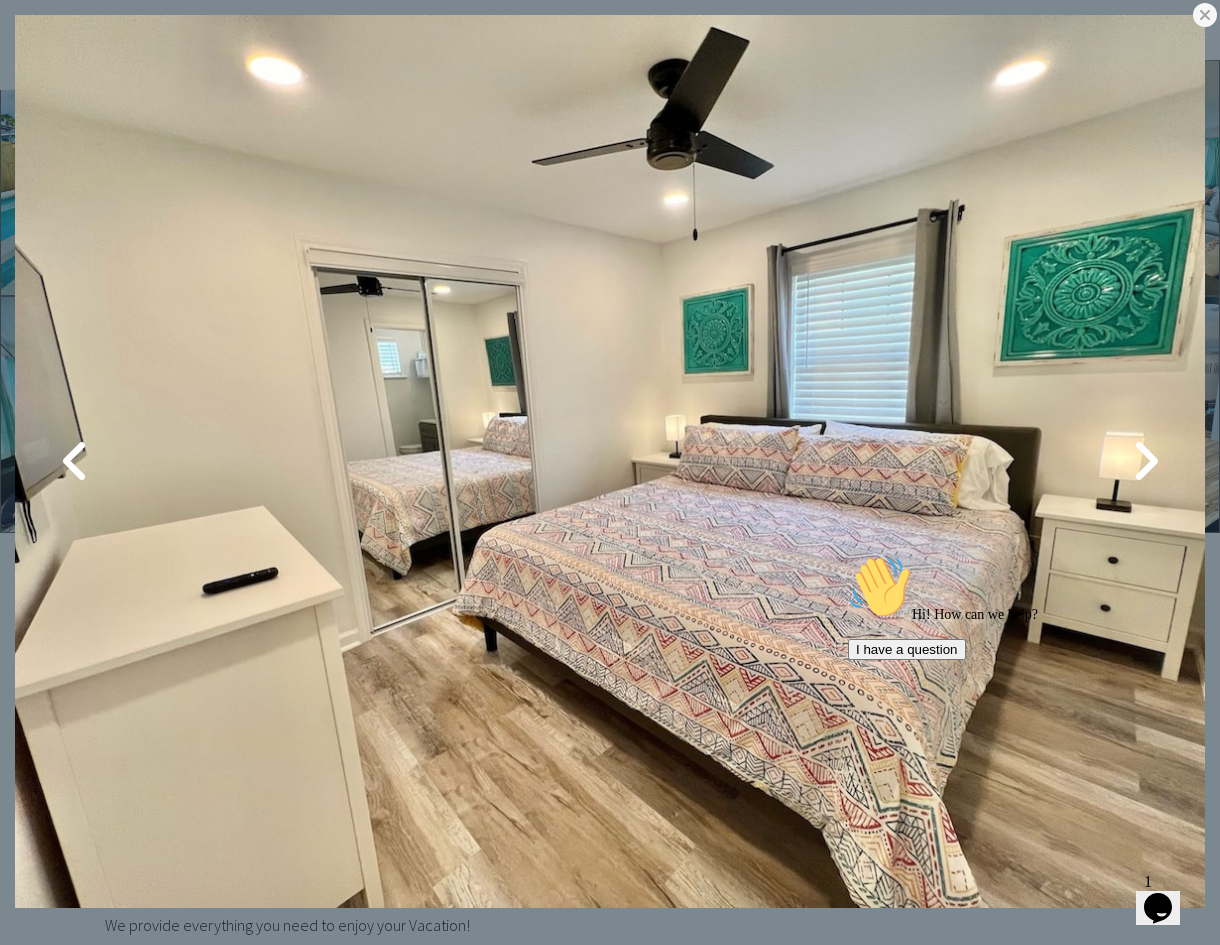 click at bounding box center (1145, 461) 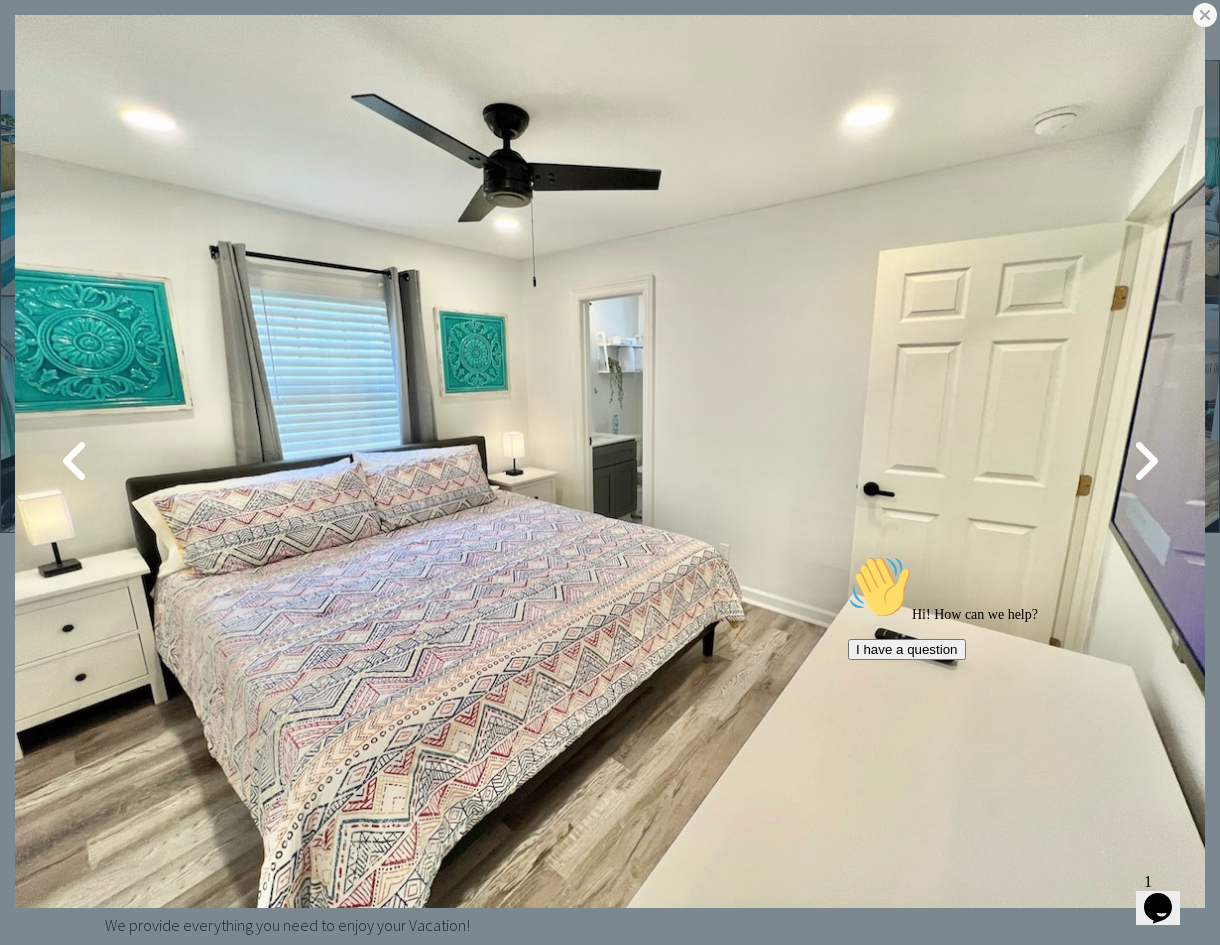 click at bounding box center (1145, 461) 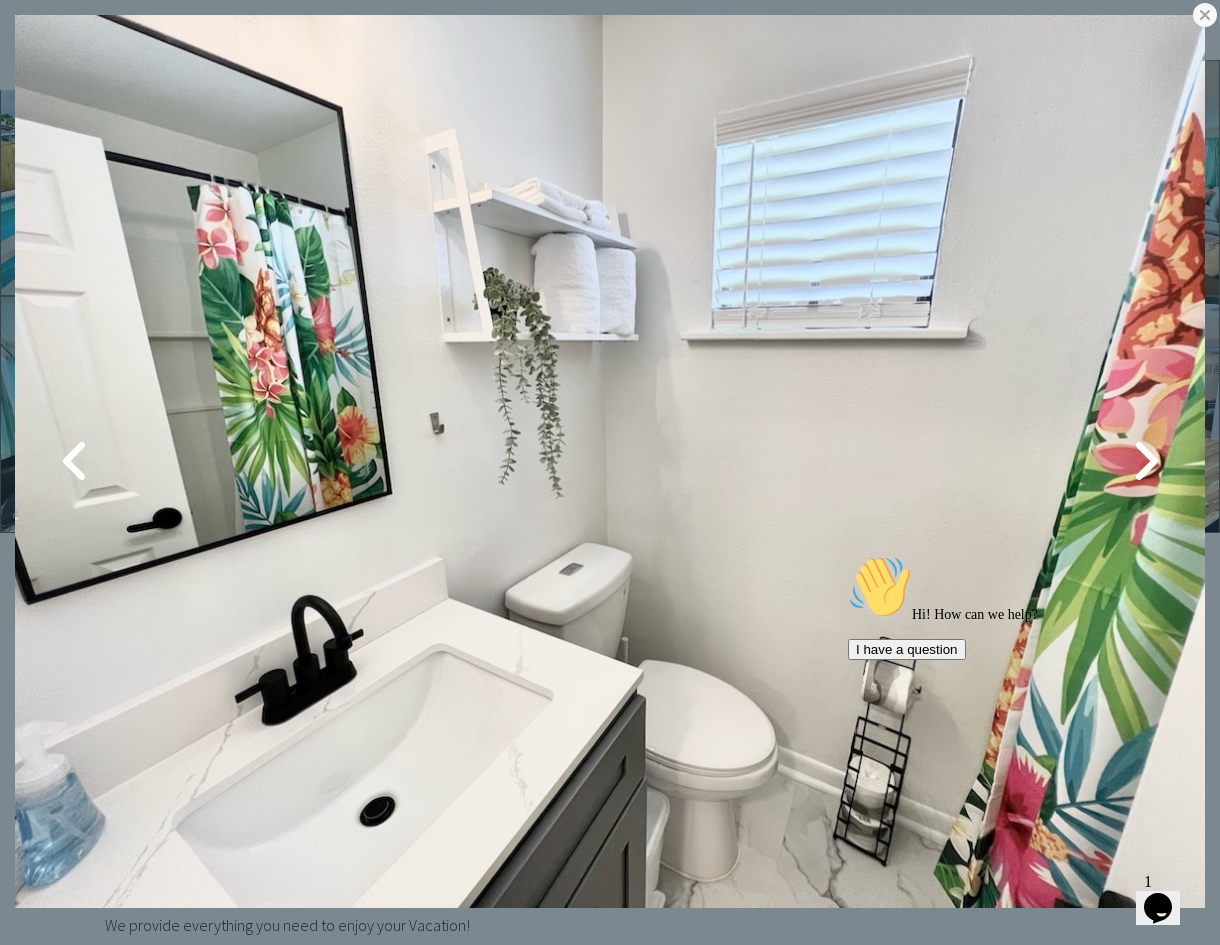 click at bounding box center [1145, 461] 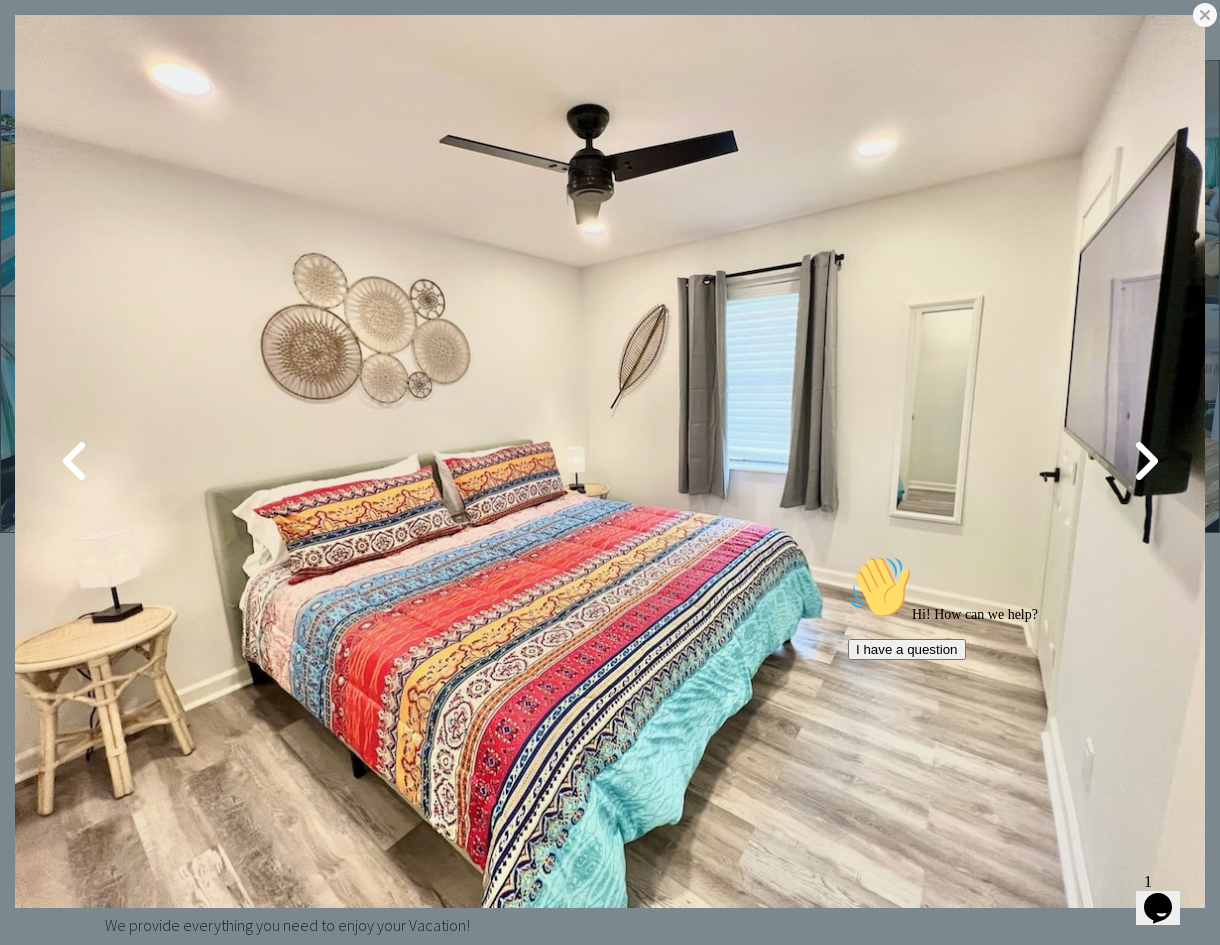 click at bounding box center [1145, 461] 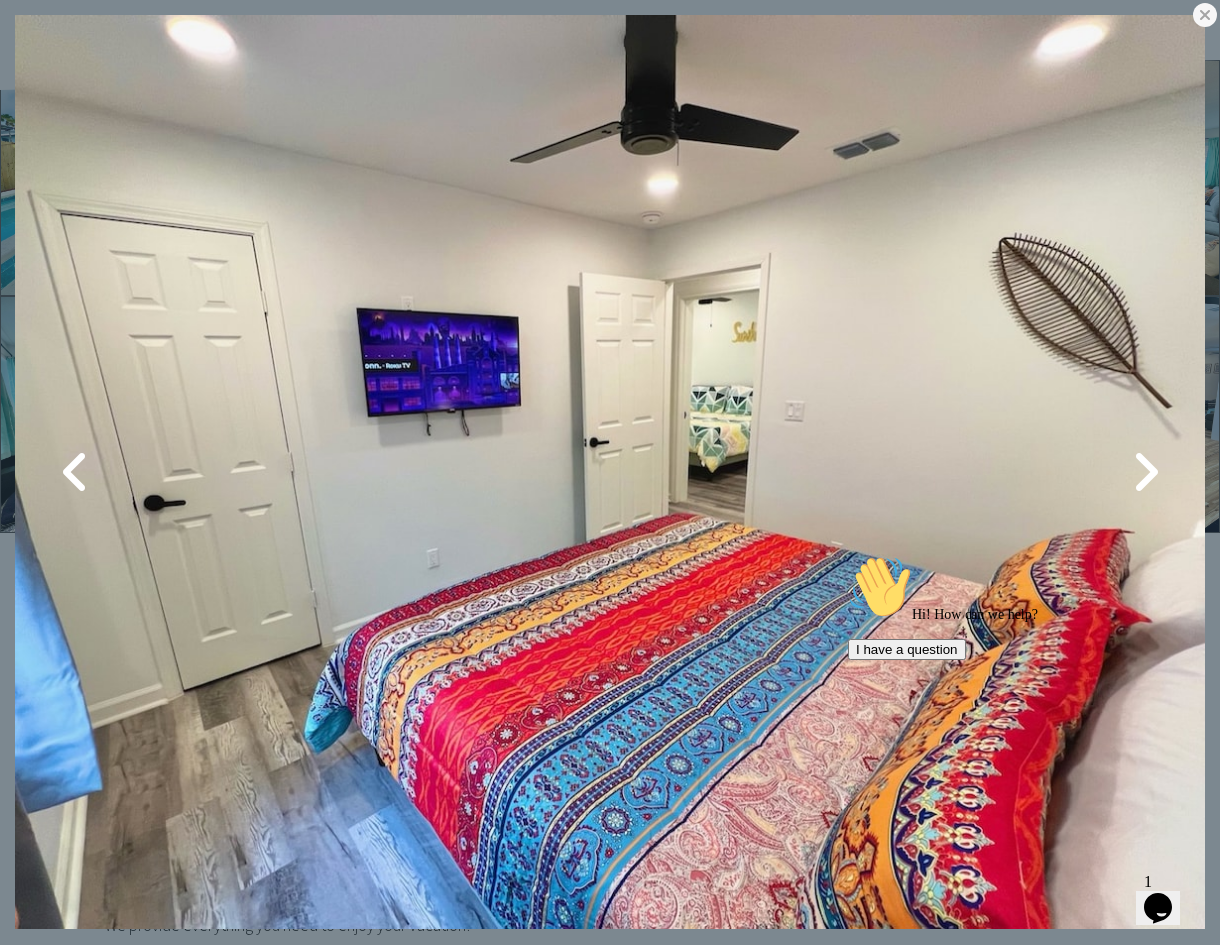 click at bounding box center (1145, 472) 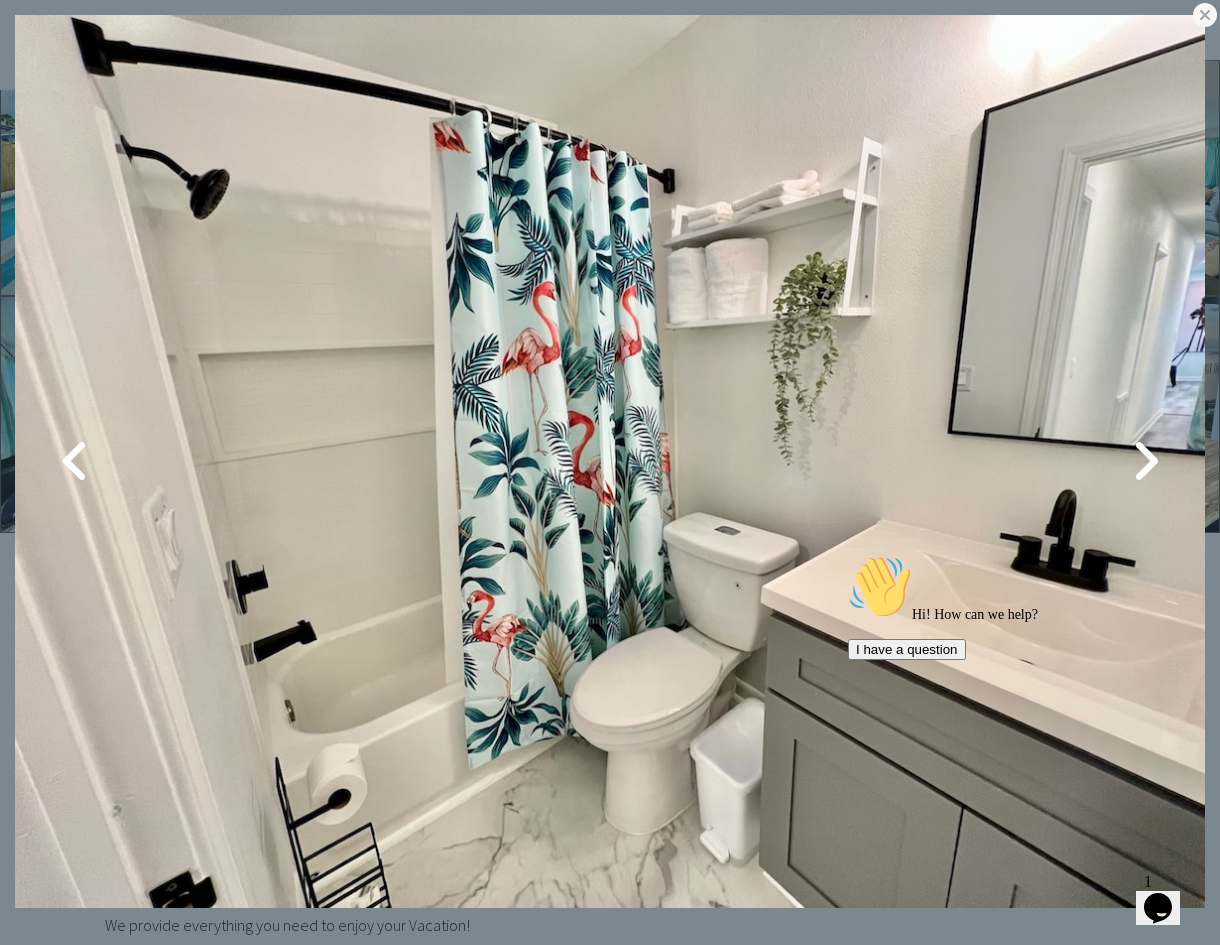 click at bounding box center (1145, 461) 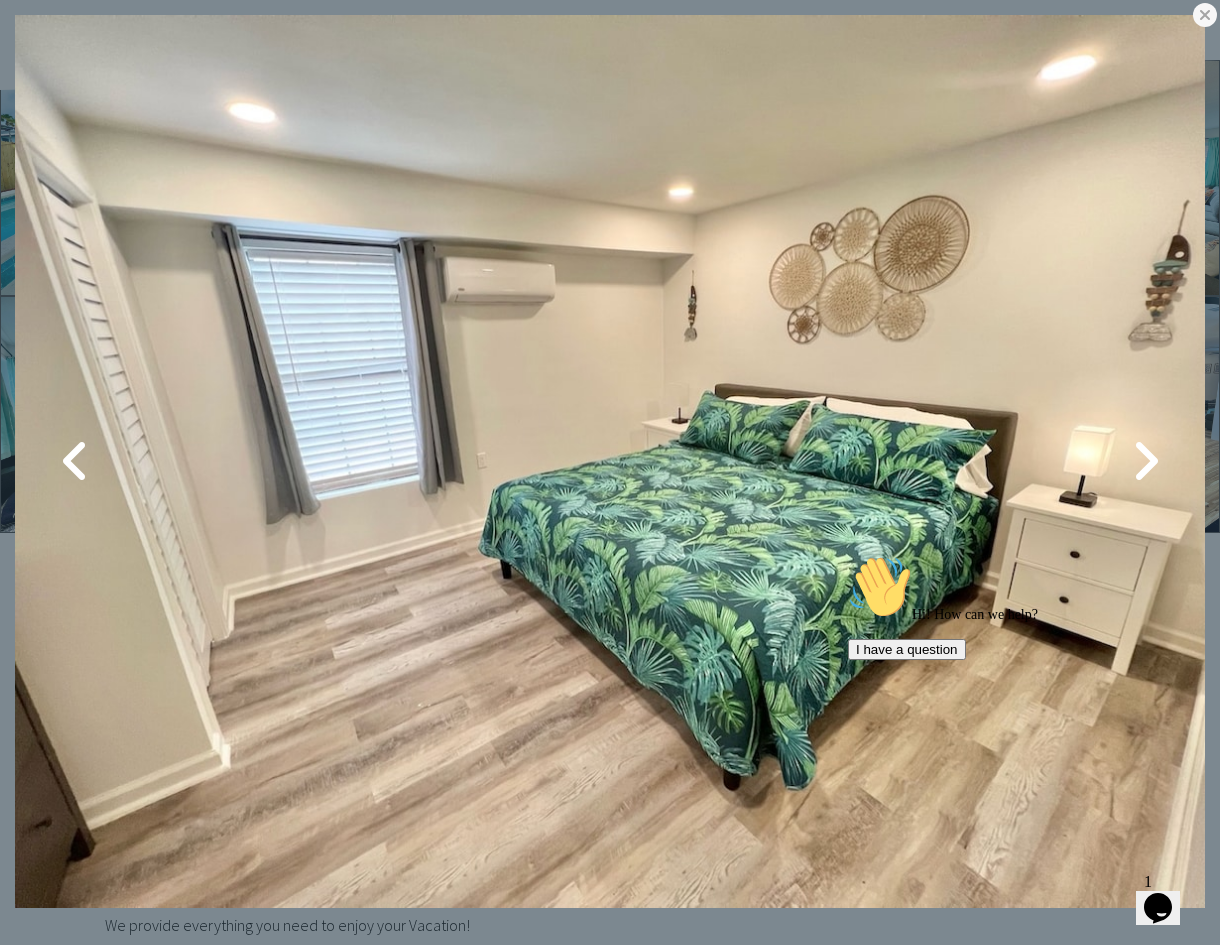 click at bounding box center [1145, 461] 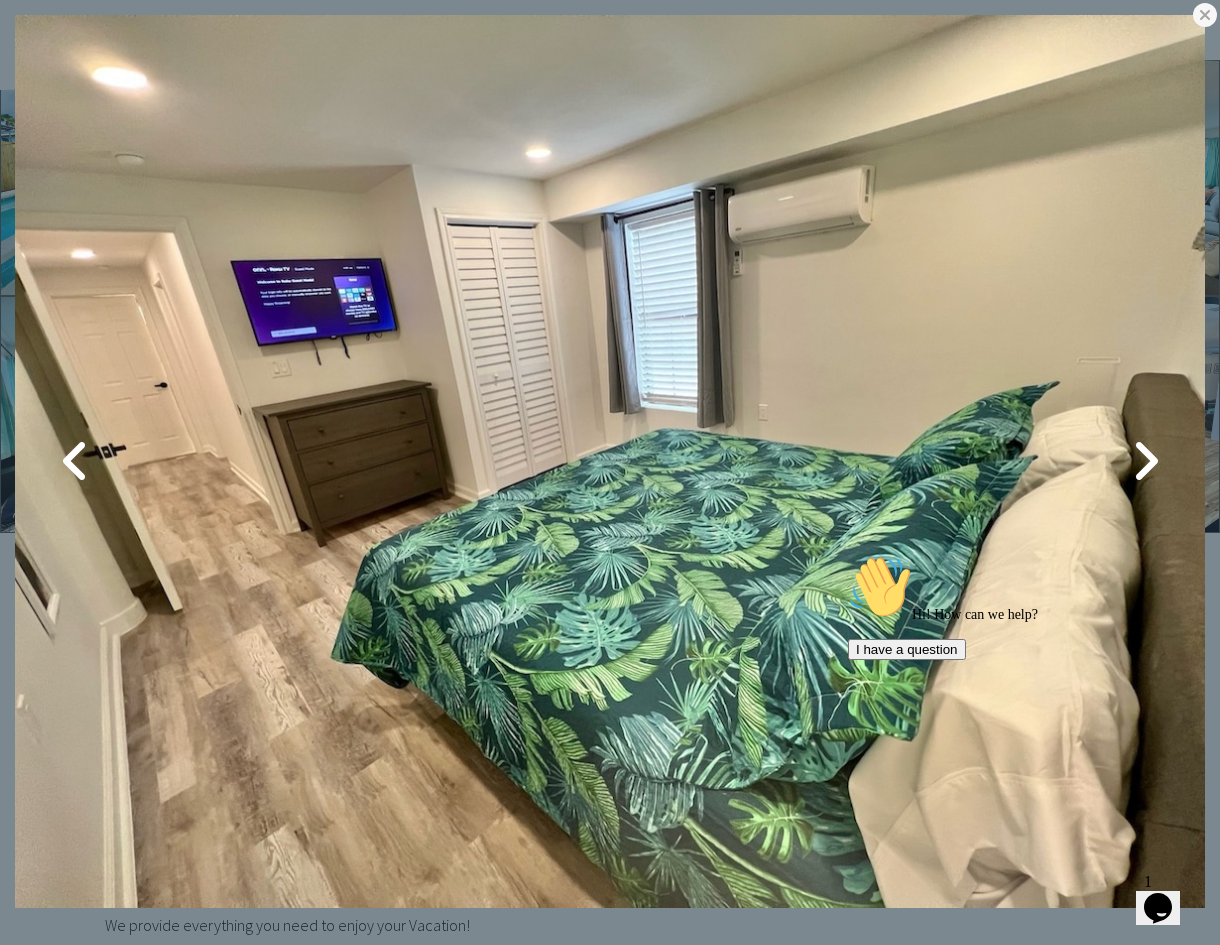 click at bounding box center (1145, 461) 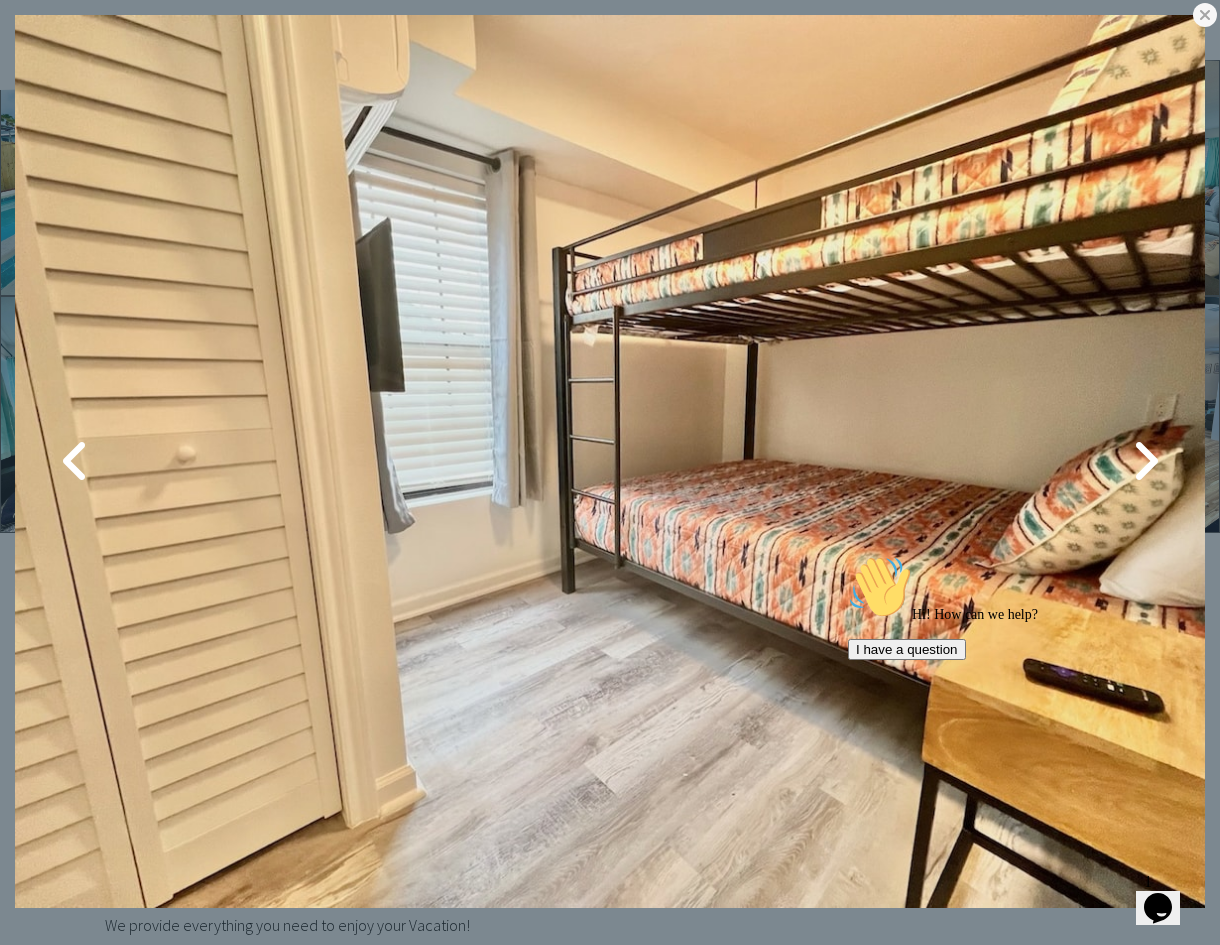 click at bounding box center (1145, 461) 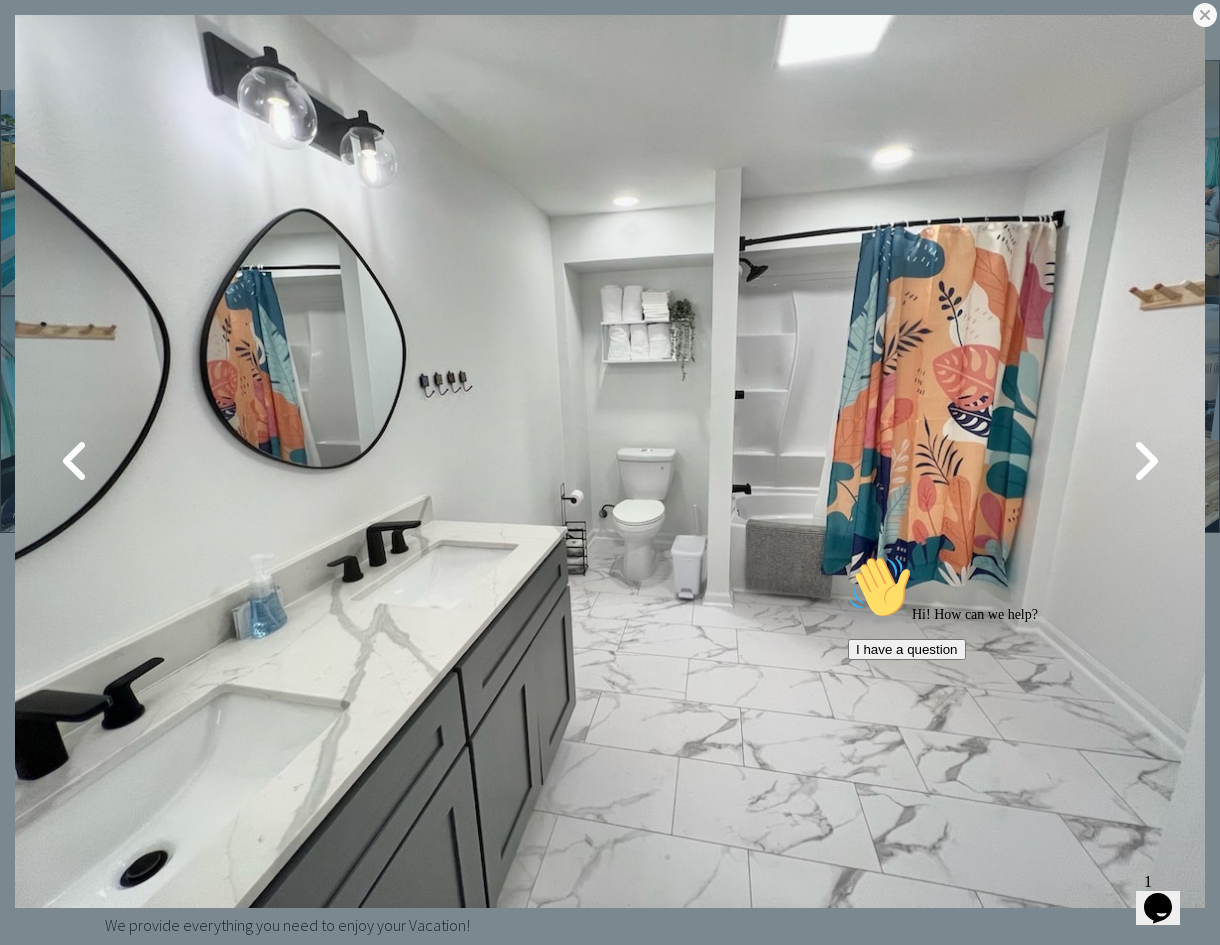 click at bounding box center [1145, 461] 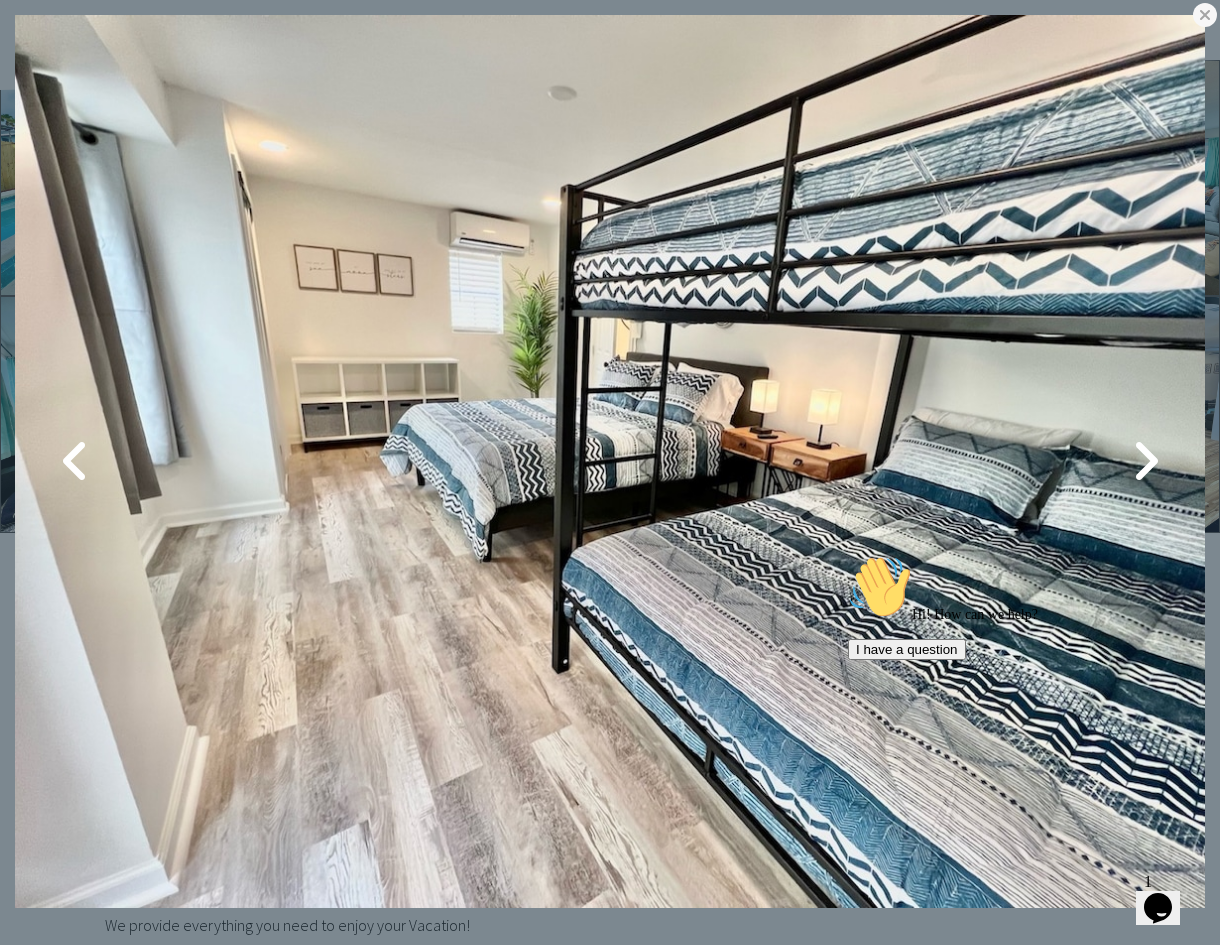click at bounding box center [1145, 461] 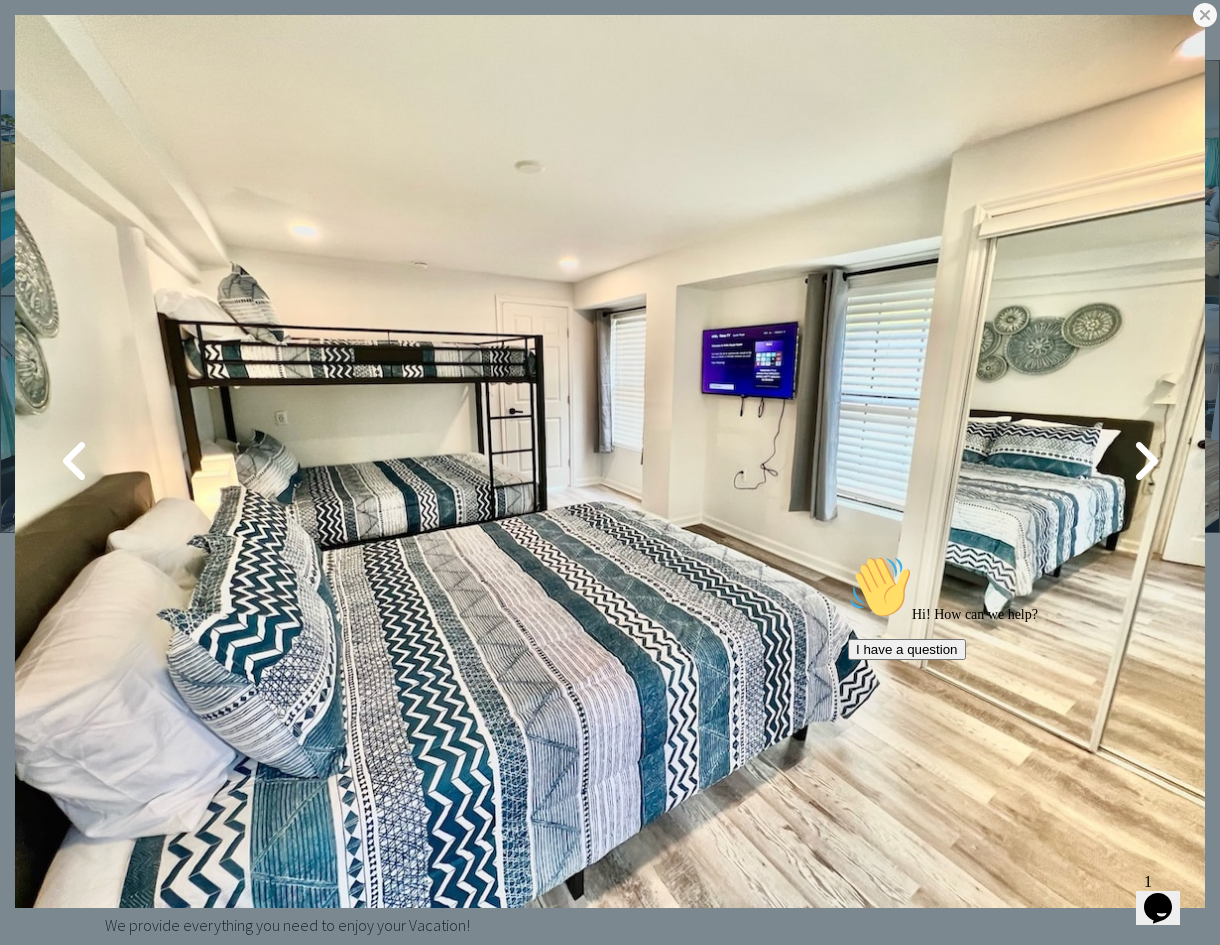 click at bounding box center (1145, 461) 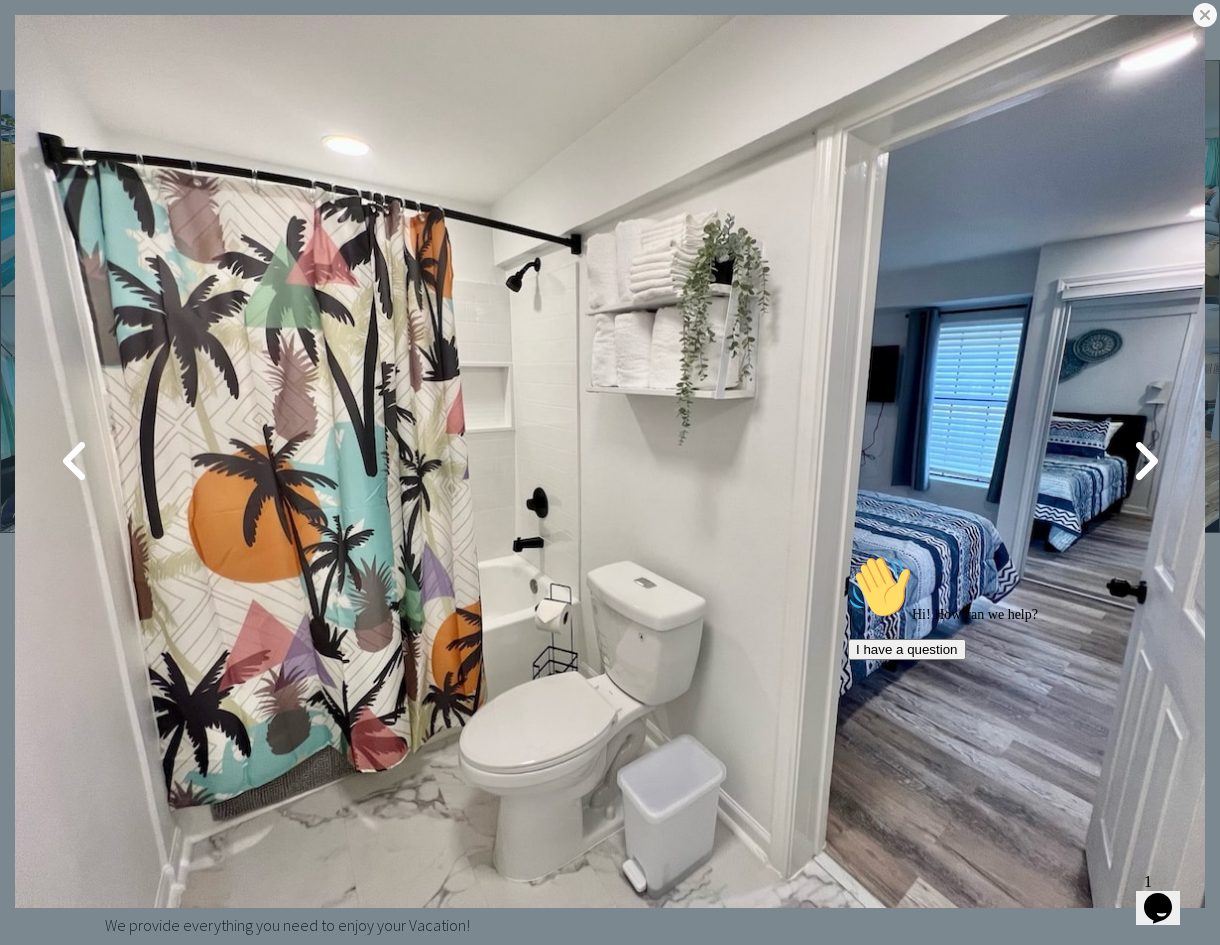 click at bounding box center (1145, 461) 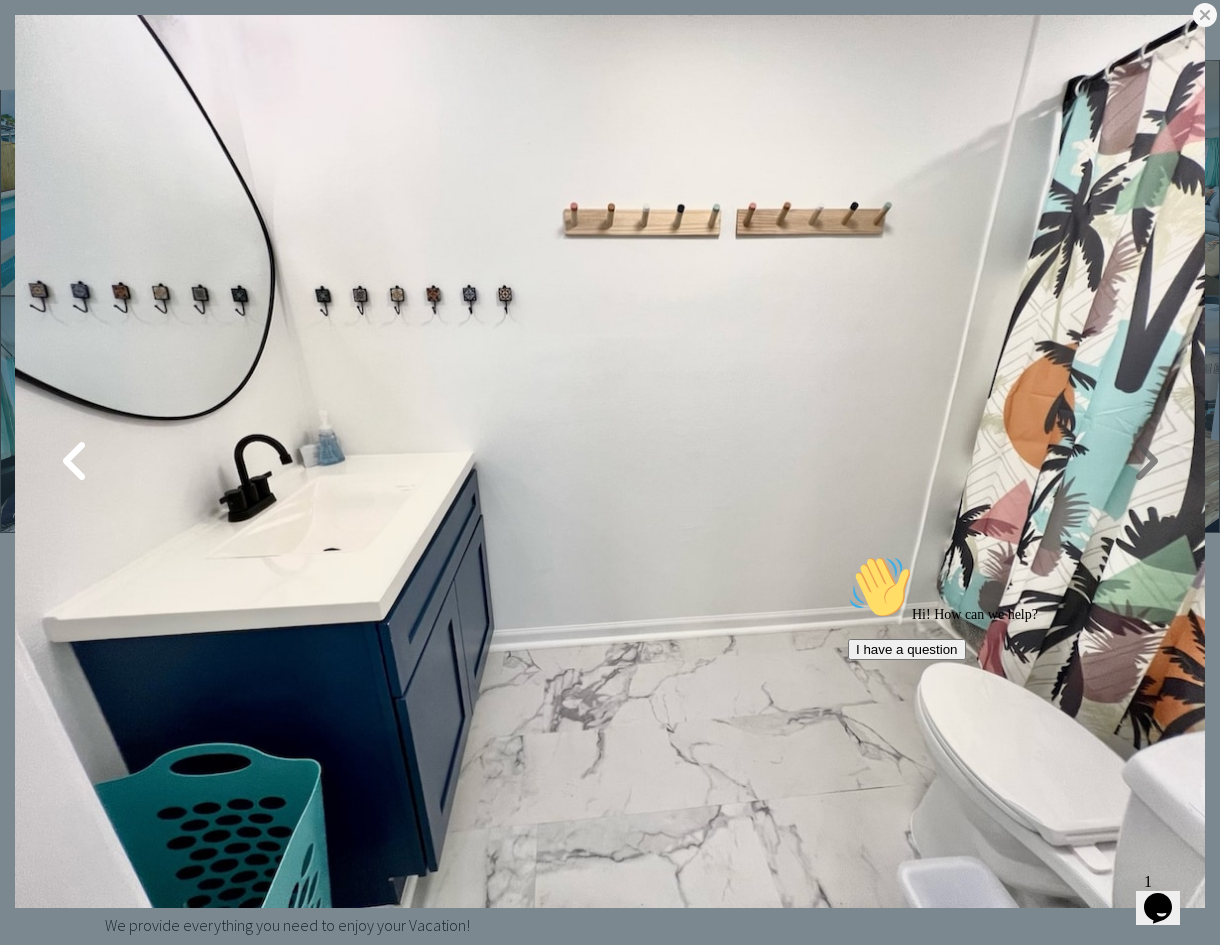 click at bounding box center (1145, 461) 